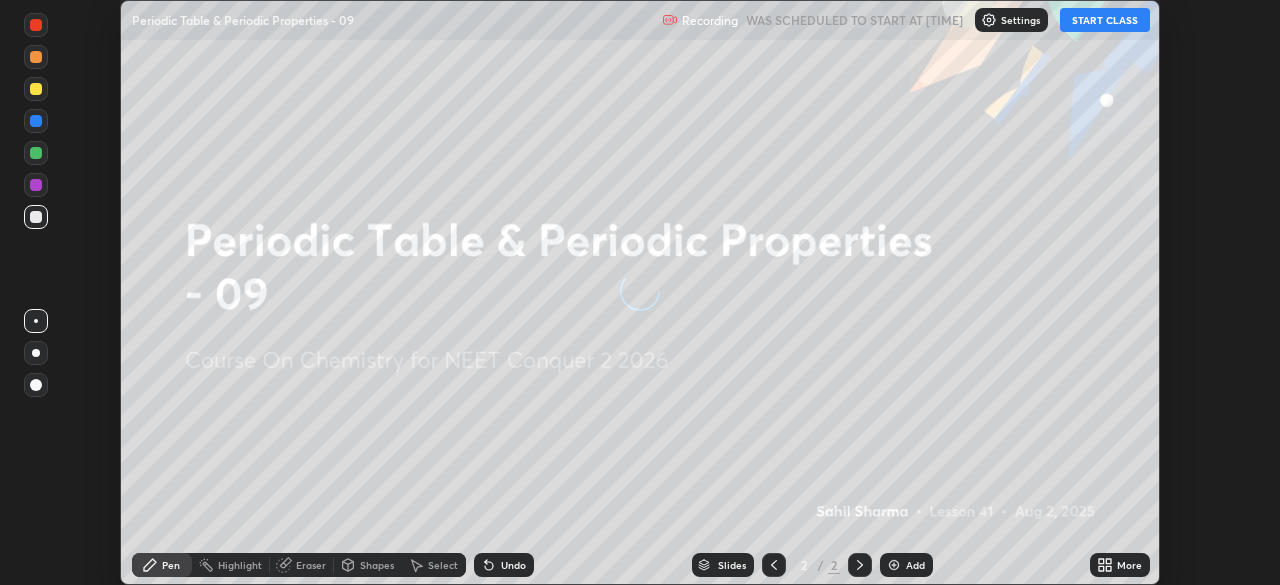 scroll, scrollTop: 0, scrollLeft: 0, axis: both 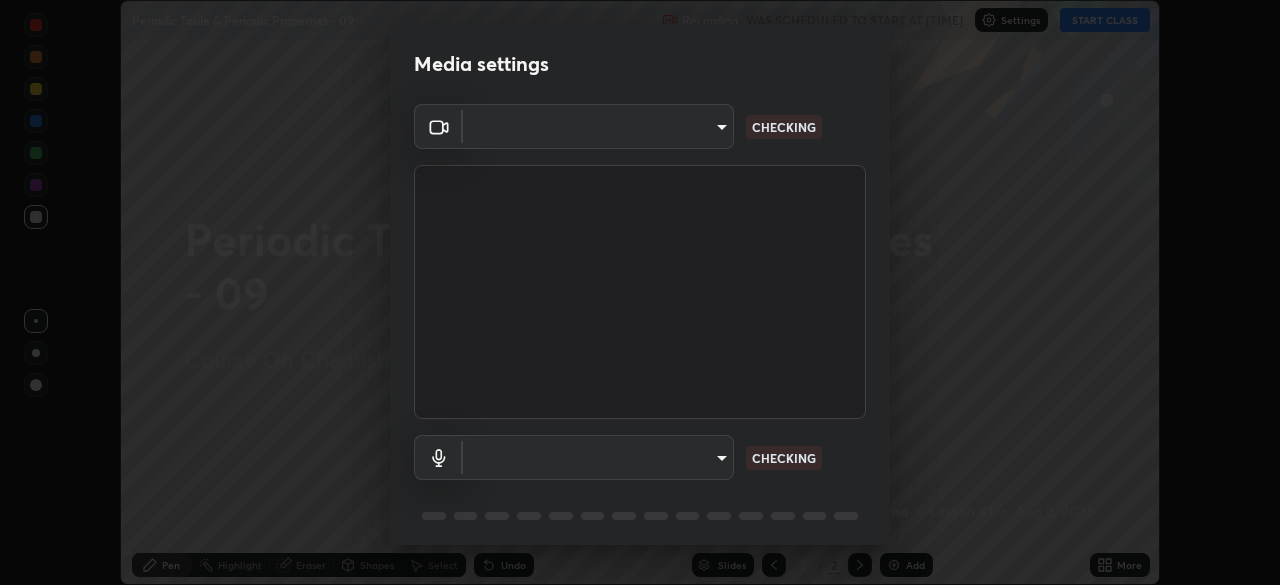 type on "8e51ced37930e971e34d94304a72bdf124377ca82fa83f25b6b4e34e328f1921" 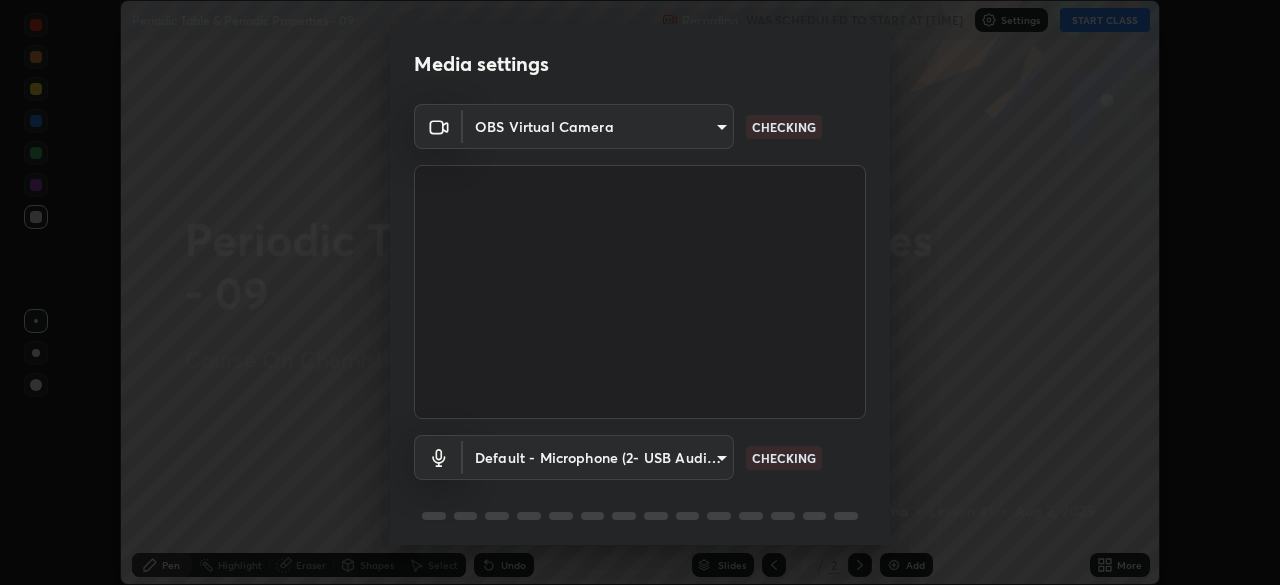 scroll, scrollTop: 71, scrollLeft: 0, axis: vertical 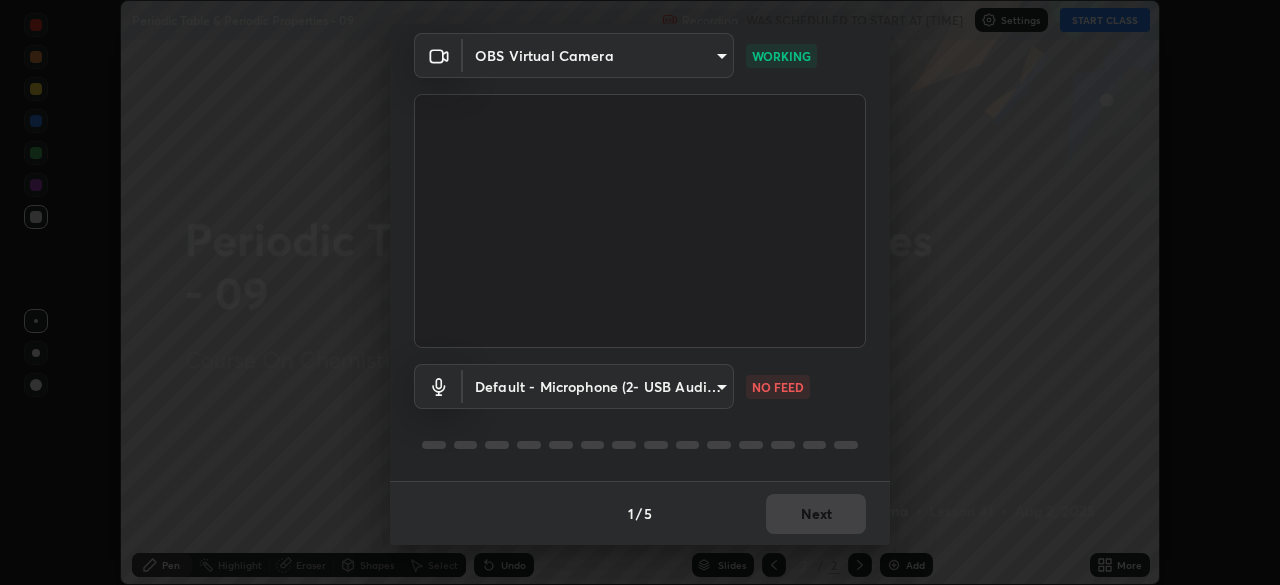 click on "Erase all Periodic Table & Periodic Properties - 09 Recording WAS SCHEDULED TO START AT  [TIME] Settings START CLASS Setting up your live class Periodic Table & Periodic Properties - 09 • L41 of Course On Chemistry for NEET Conquer 2 2026 [FIRST] [LAST] Pen Highlight Eraser Shapes Select Undo Slides 2 / 2 Add More No doubts shared Encourage your learners to ask a doubt for better clarity Report an issue Reason for reporting Buffering Chat not working Audio - Video sync issue Educator video quality low ​ Attach an image Report Media settings OBS Virtual Camera [HASH] WORKING Default - Microphone (2- USB Audio Device) default NO FEED 1 / 5 Next" at bounding box center [640, 292] 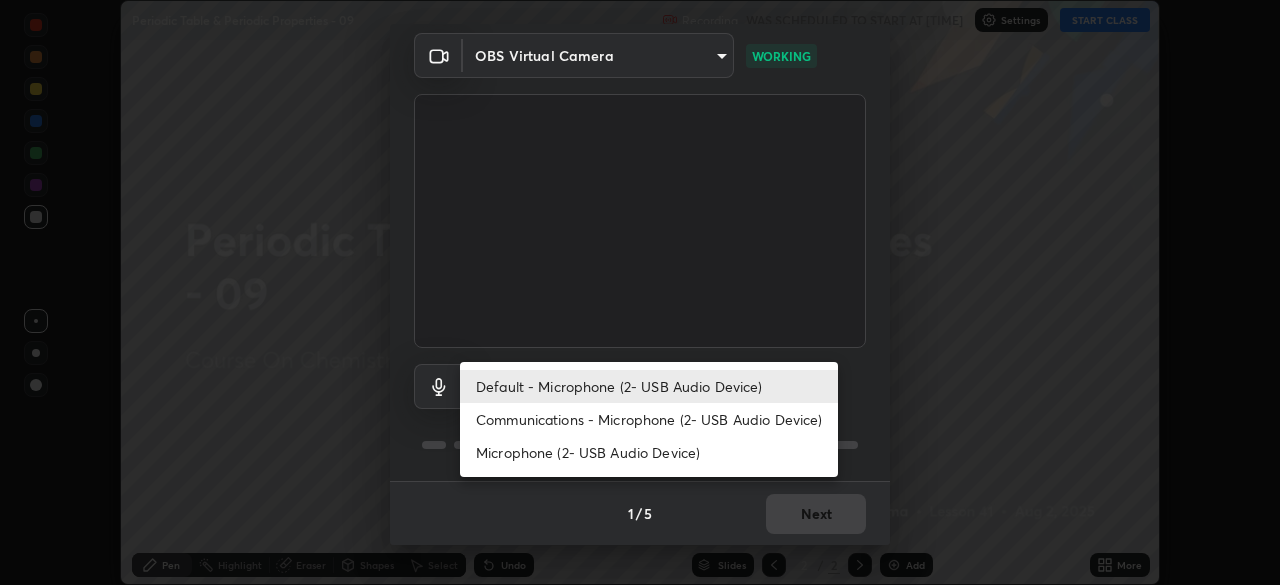 click on "Communications - Microphone (2- USB Audio Device)" at bounding box center (649, 419) 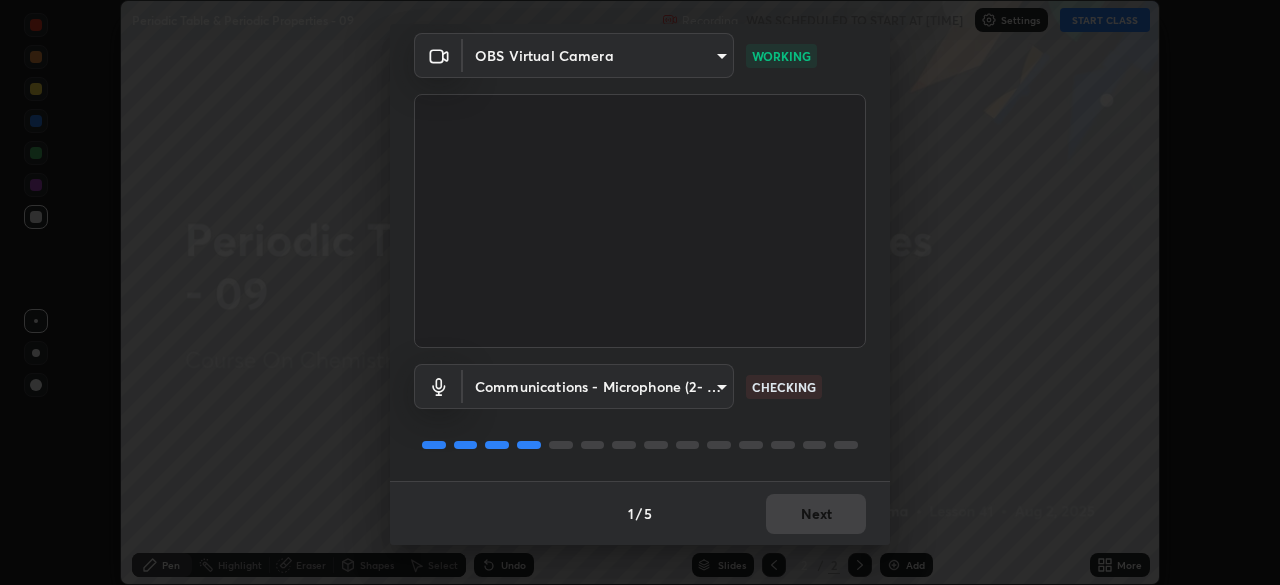 click on "Erase all Periodic Table & Periodic Properties - 09 Recording WAS SCHEDULED TO START AT  [TIME] Settings START CLASS Setting up your live class Periodic Table & Periodic Properties - 09 • L41 of Course On Chemistry for NEET Conquer 2 2026 [FIRST] [LAST] Pen Highlight Eraser Shapes Select Undo Slides 2 / 2 Add More No doubts shared Encourage your learners to ask a doubt for better clarity Report an issue Reason for reporting Buffering Chat not working Audio - Video sync issue Educator video quality low ​ Attach an image Report Media settings OBS Virtual Camera [HASH] WORKING Communications - Microphone (2- USB Audio Device) communications CHECKING 1 / 5 Next" at bounding box center [640, 292] 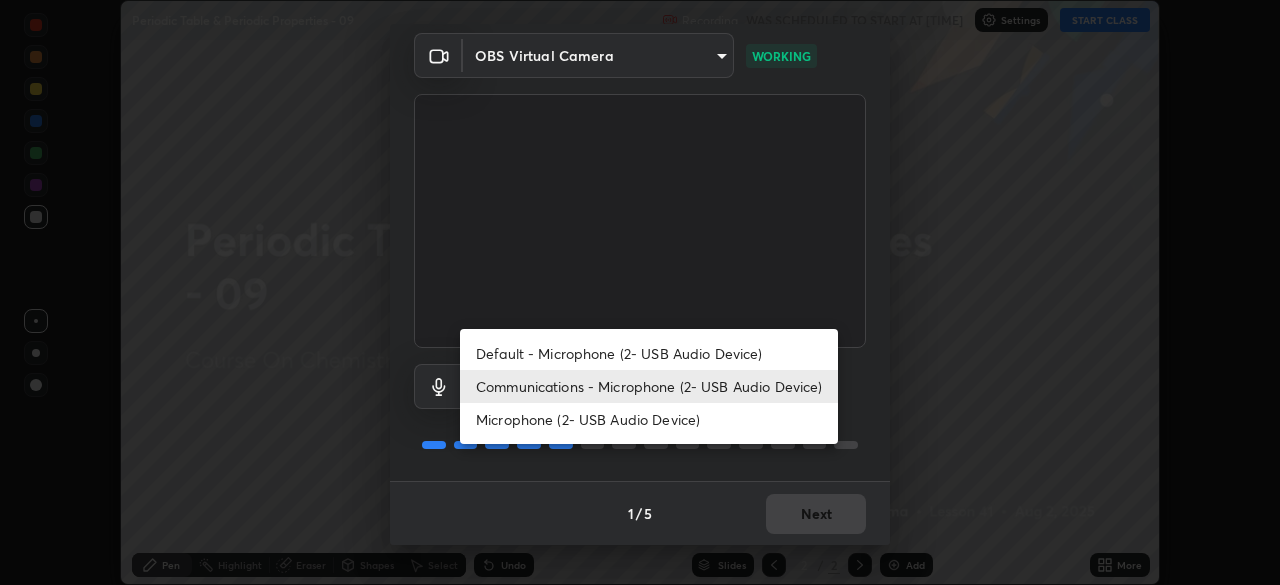 click on "Default - Microphone (2- USB Audio Device)" at bounding box center [649, 353] 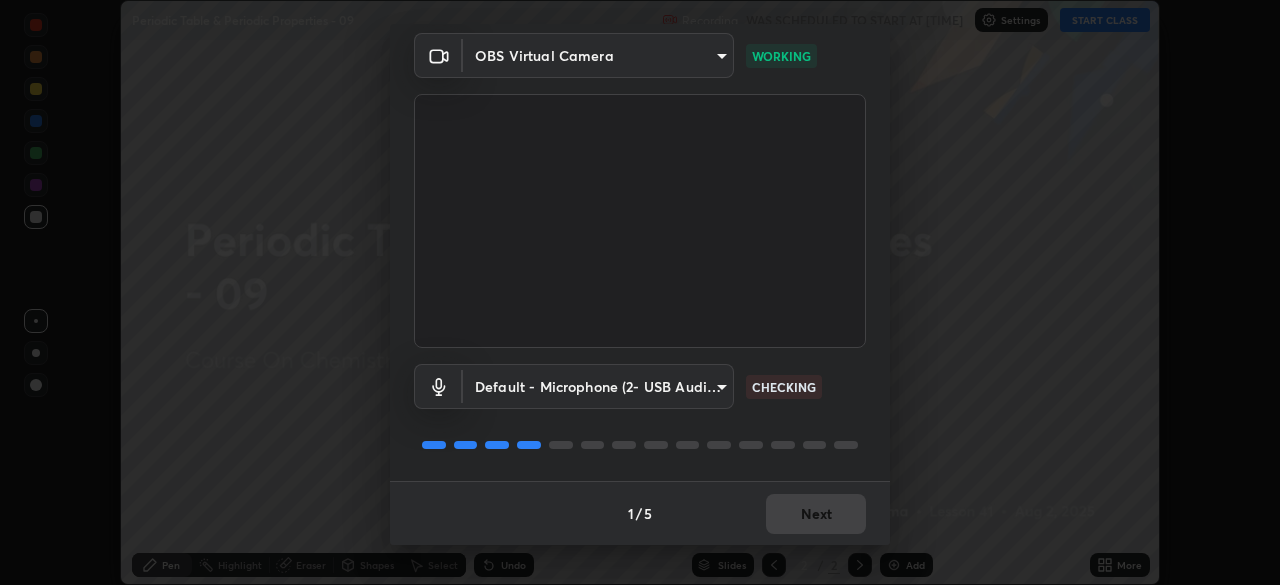 type on "default" 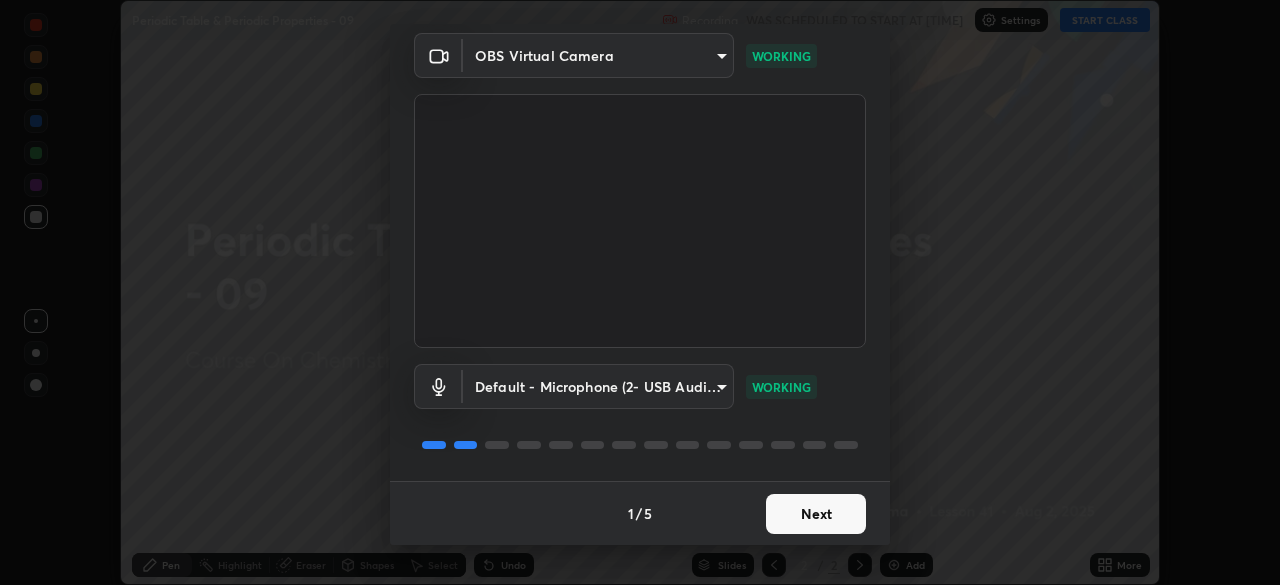 click on "Next" at bounding box center [816, 514] 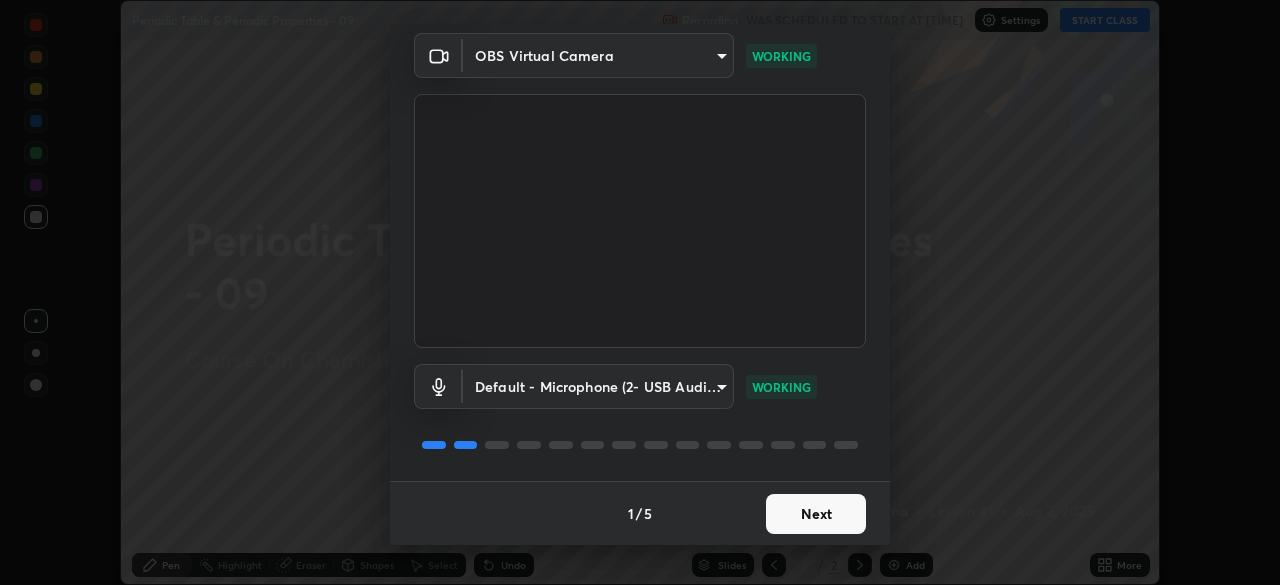 scroll, scrollTop: 0, scrollLeft: 0, axis: both 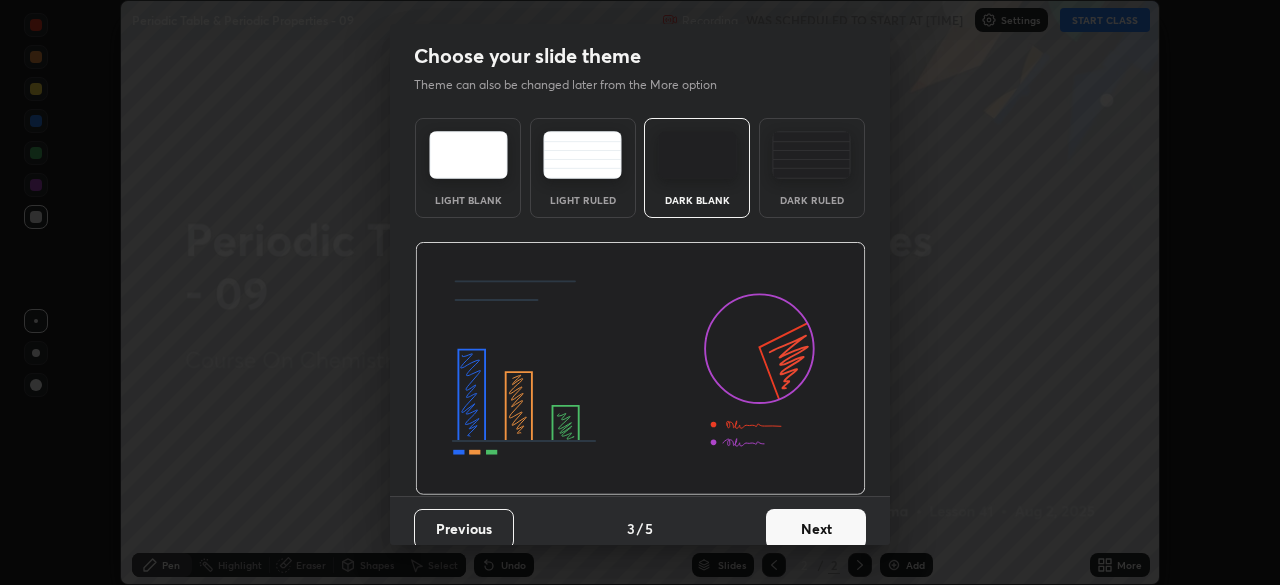 click on "Next" at bounding box center (816, 529) 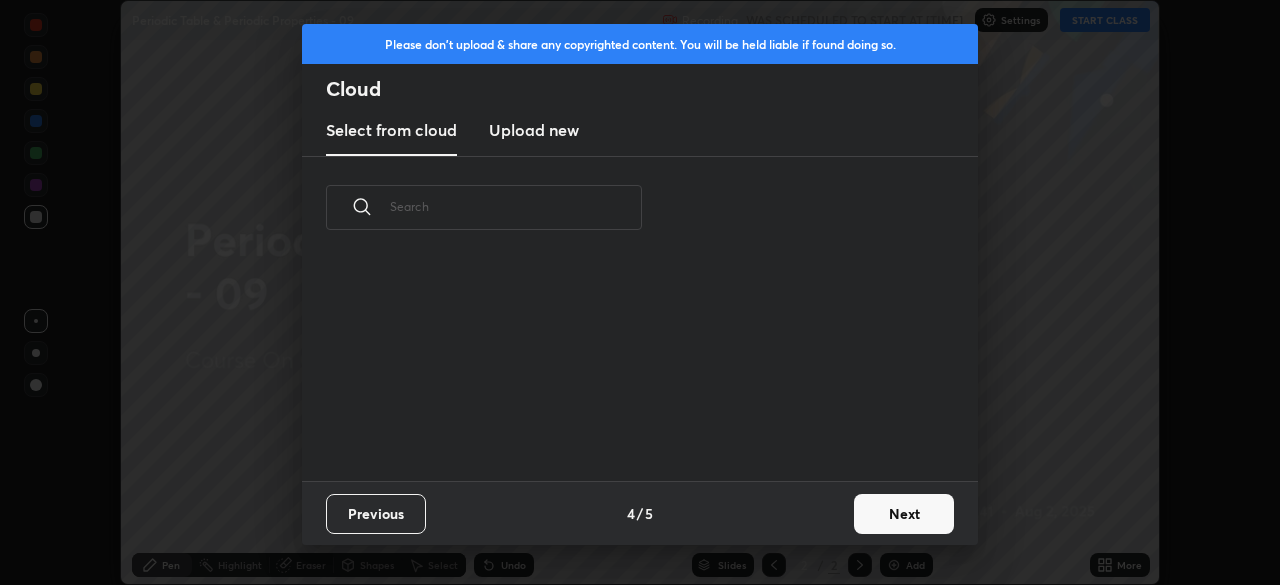 click on "Next" at bounding box center (904, 514) 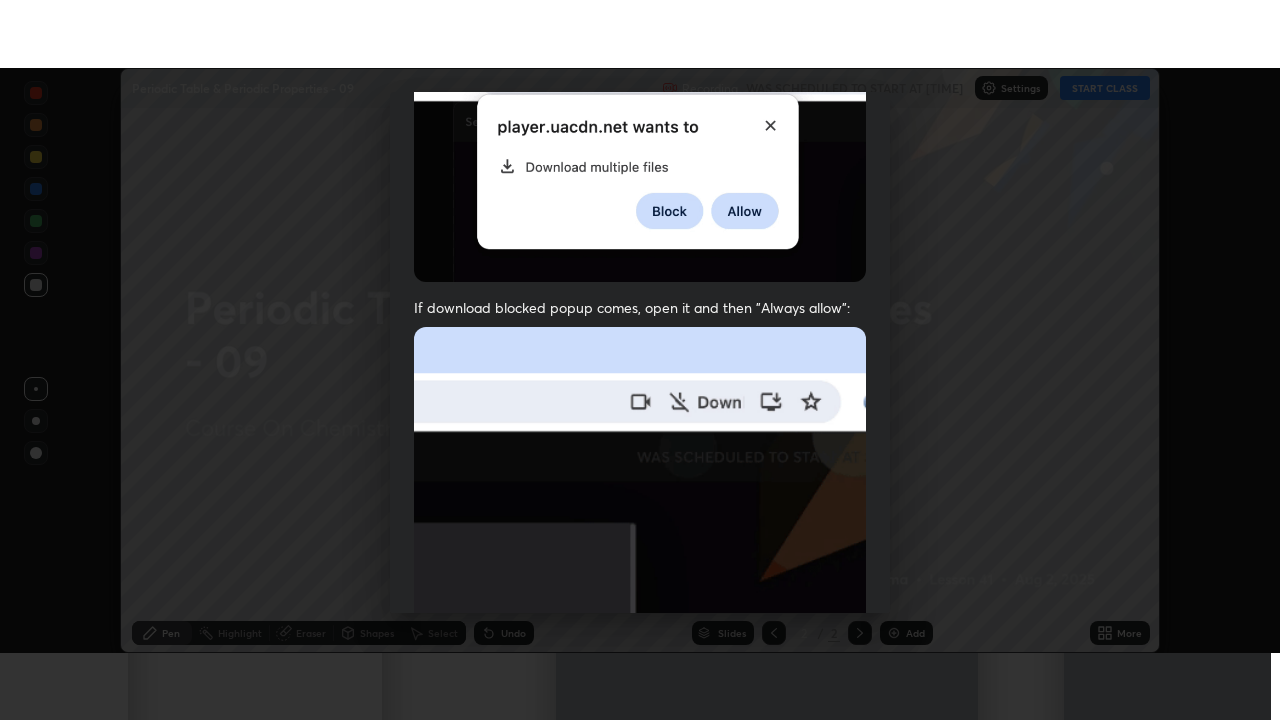 scroll, scrollTop: 479, scrollLeft: 0, axis: vertical 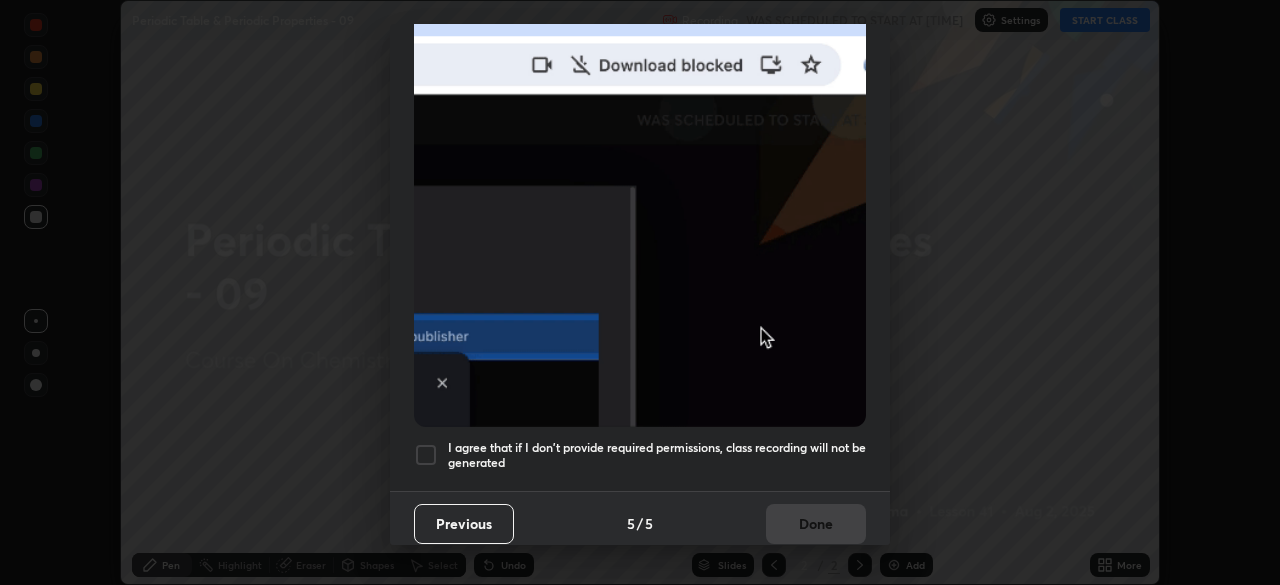 click on "I agree that if I don't provide required permissions, class recording will not be generated" at bounding box center [657, 455] 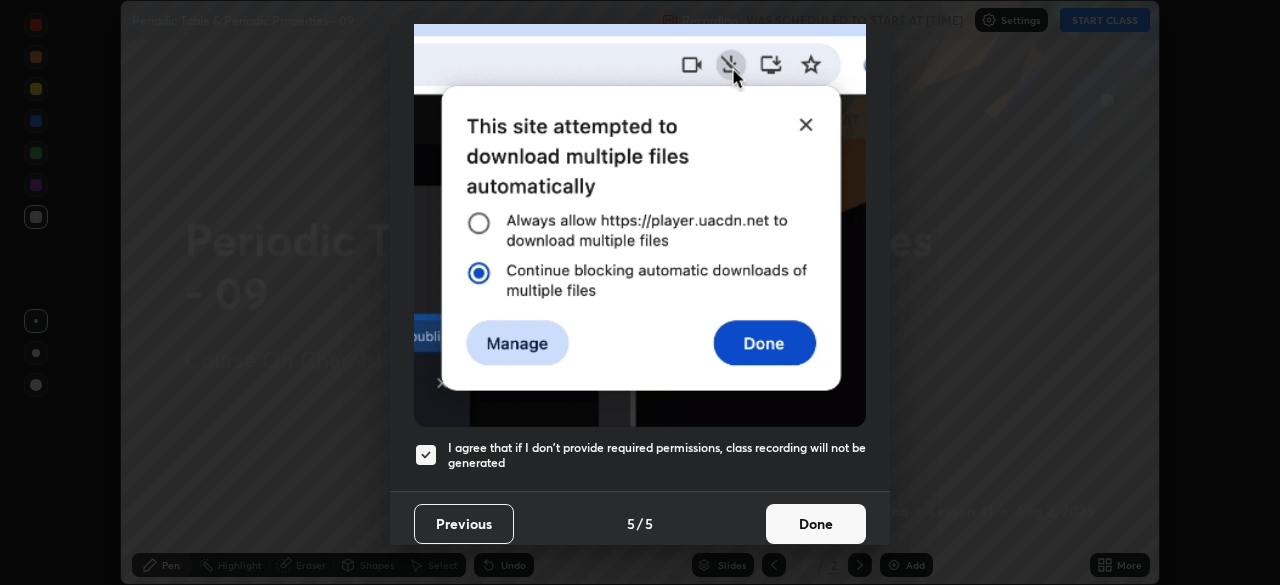 click on "Done" at bounding box center (816, 524) 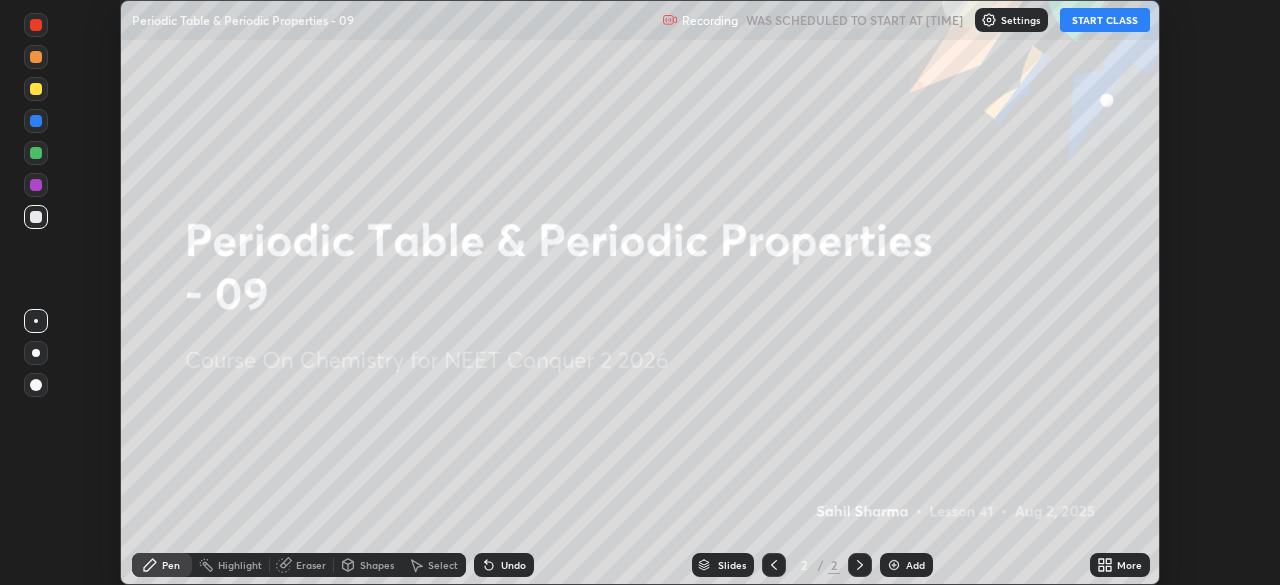 click 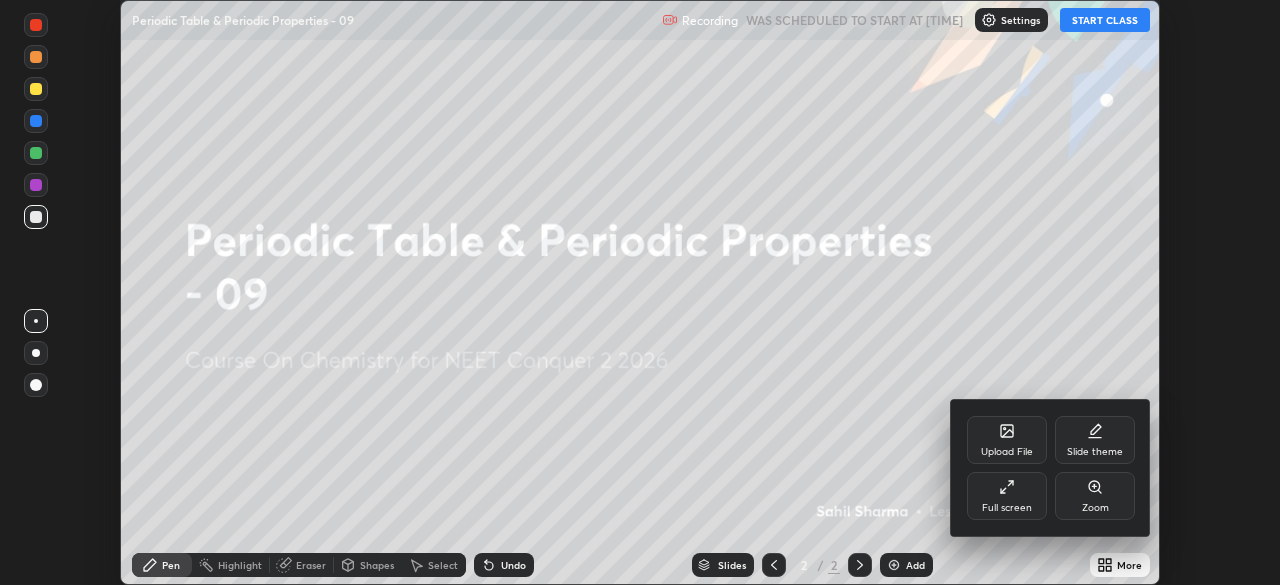 click on "Full screen" at bounding box center (1007, 496) 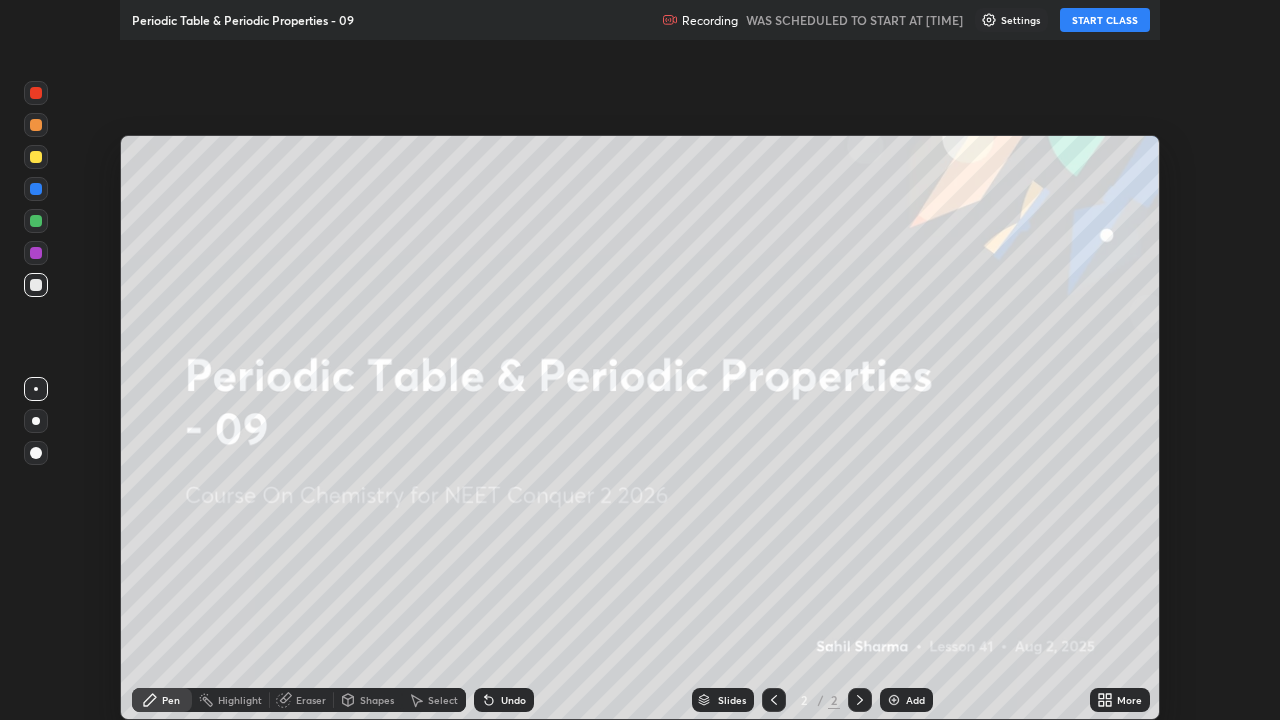 scroll, scrollTop: 99280, scrollLeft: 98720, axis: both 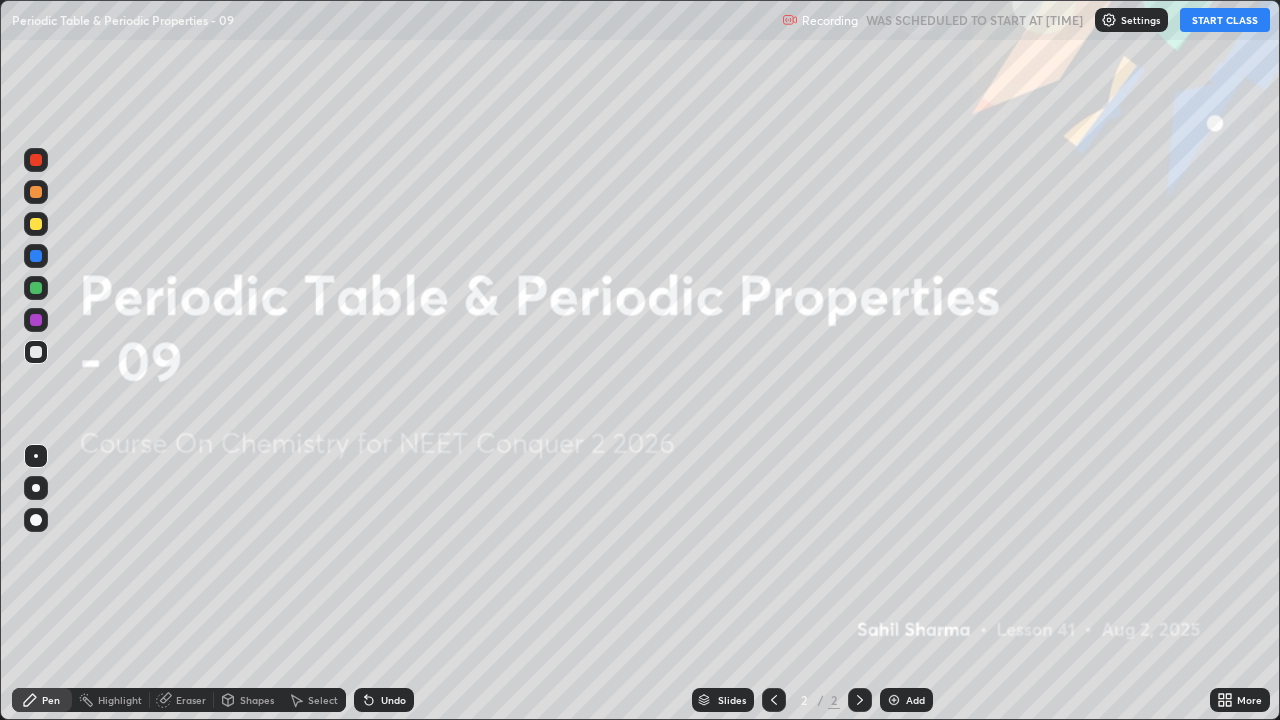 click on "START CLASS" at bounding box center (1225, 20) 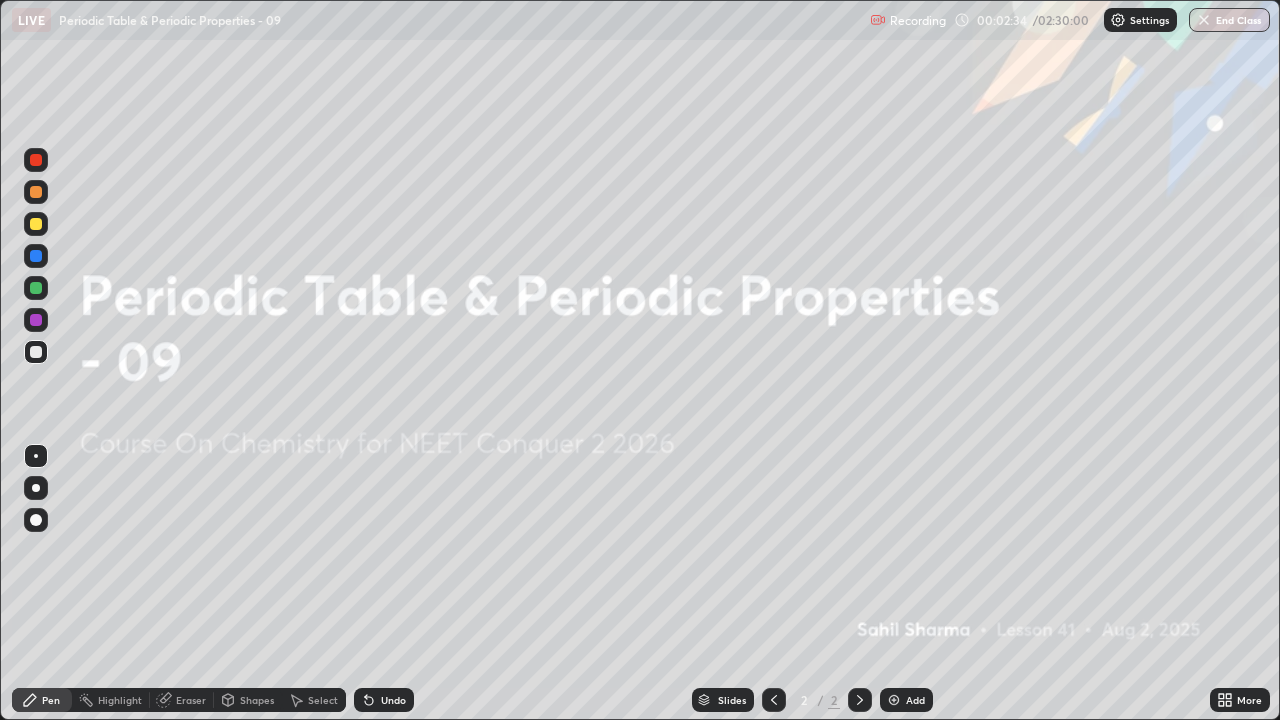 click on "Add" at bounding box center [915, 700] 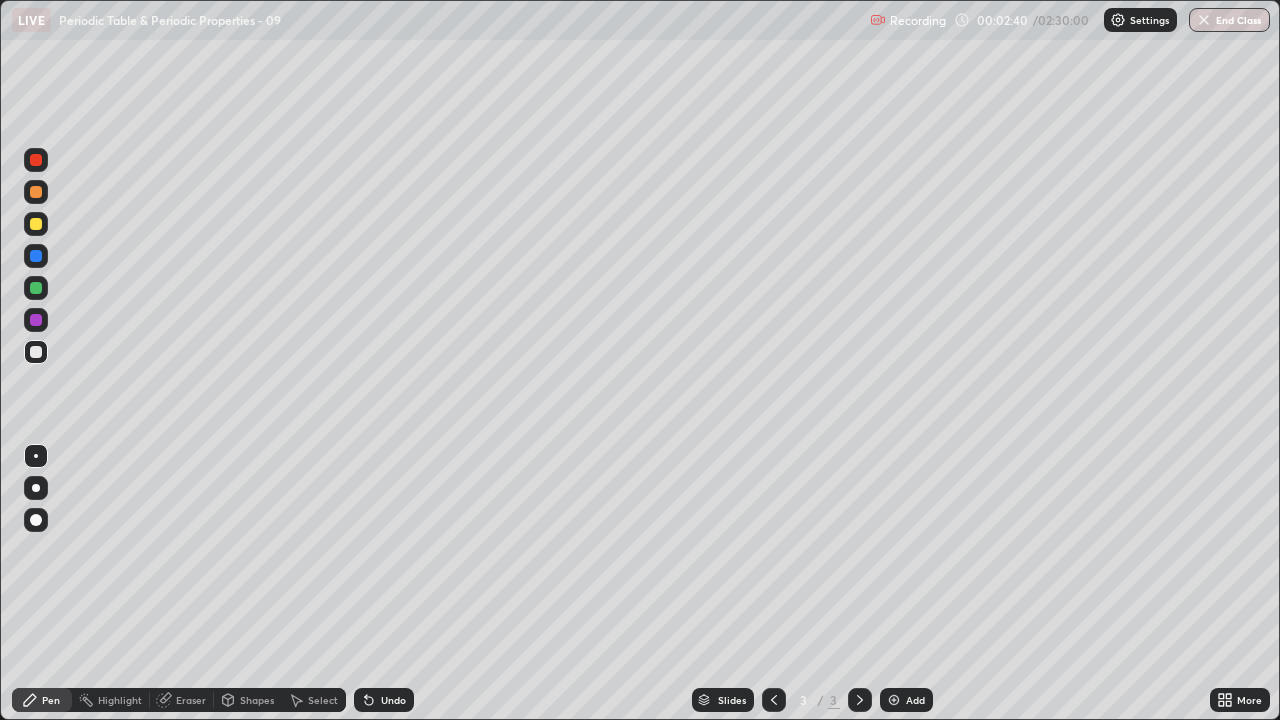 click at bounding box center [36, 520] 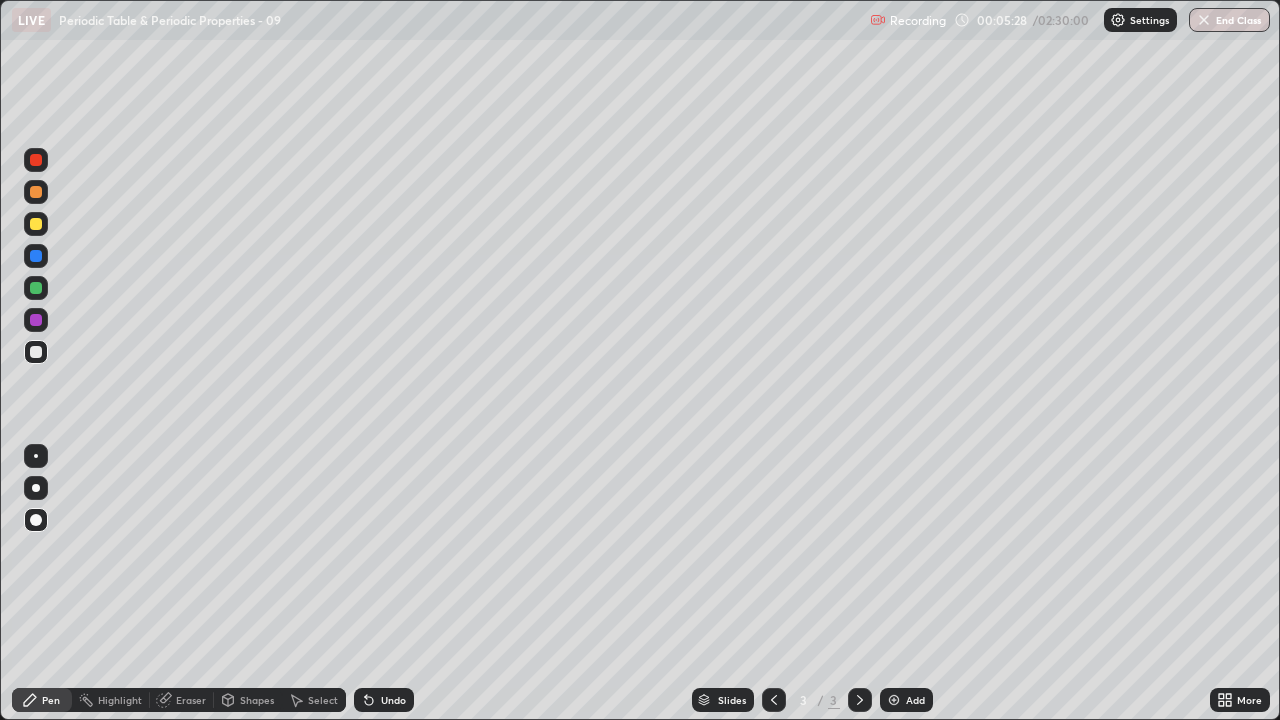 click on "Eraser" at bounding box center [182, 700] 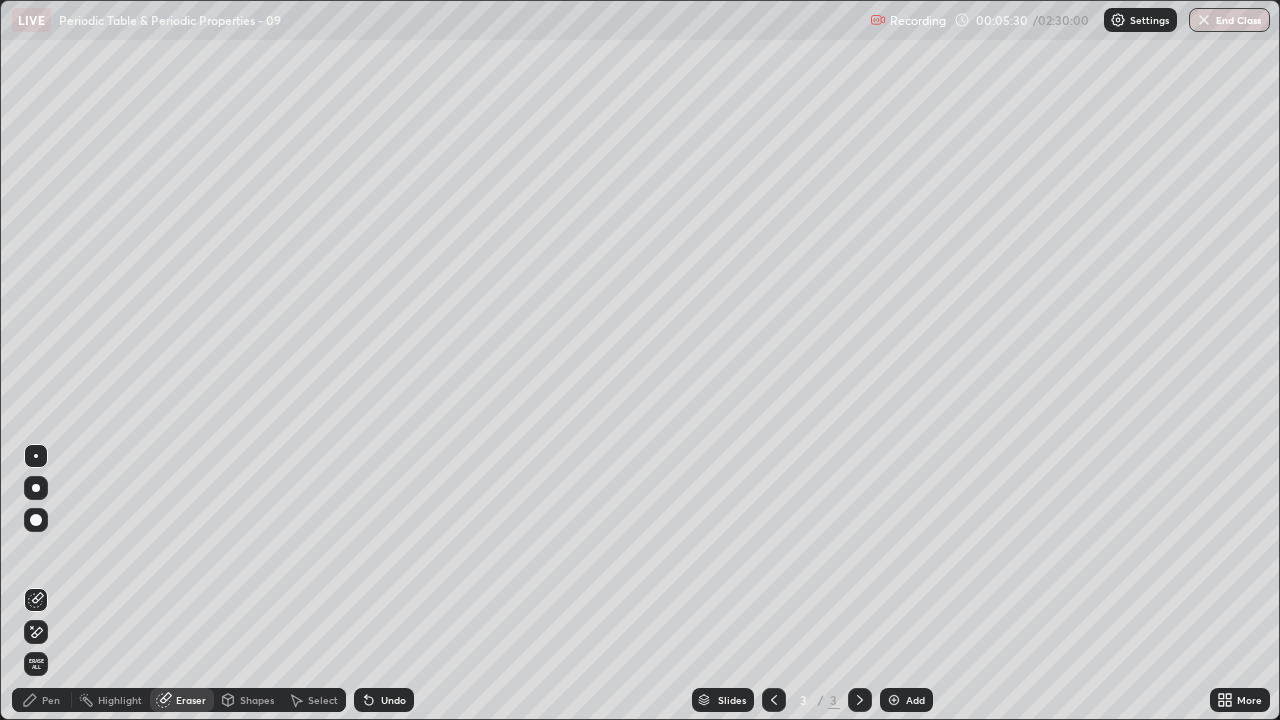 click on "Pen" at bounding box center (51, 700) 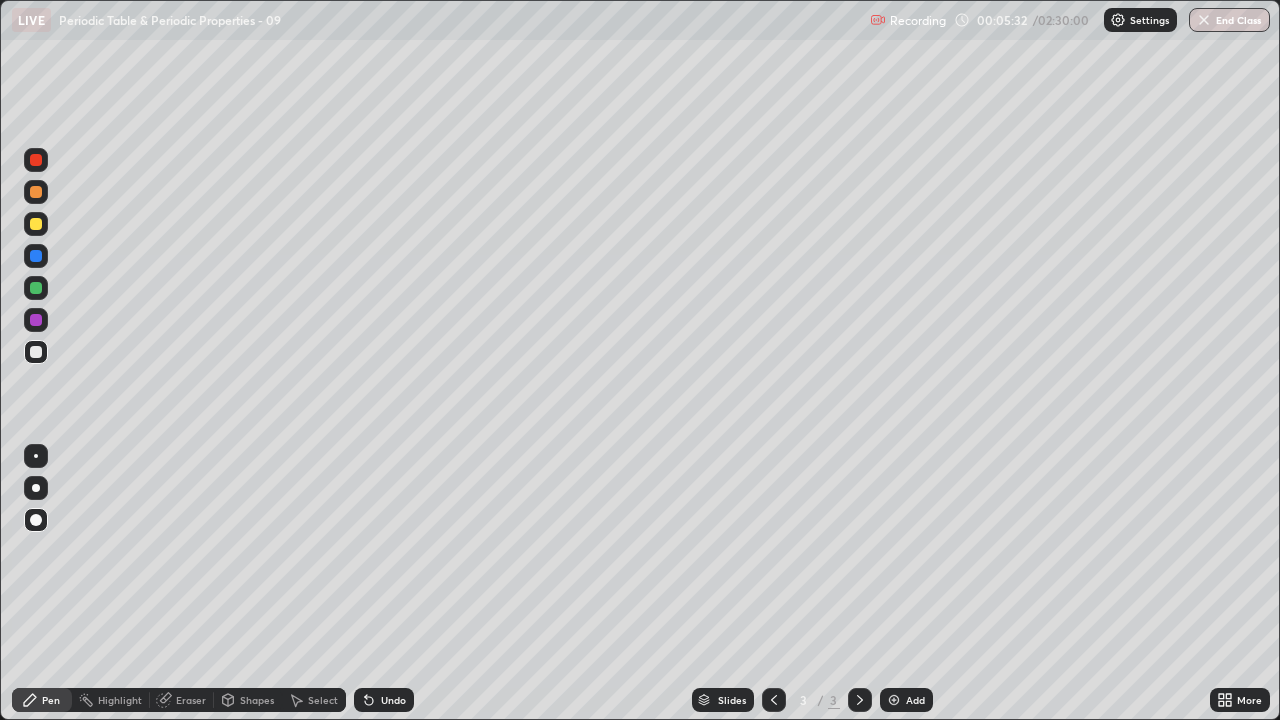 click 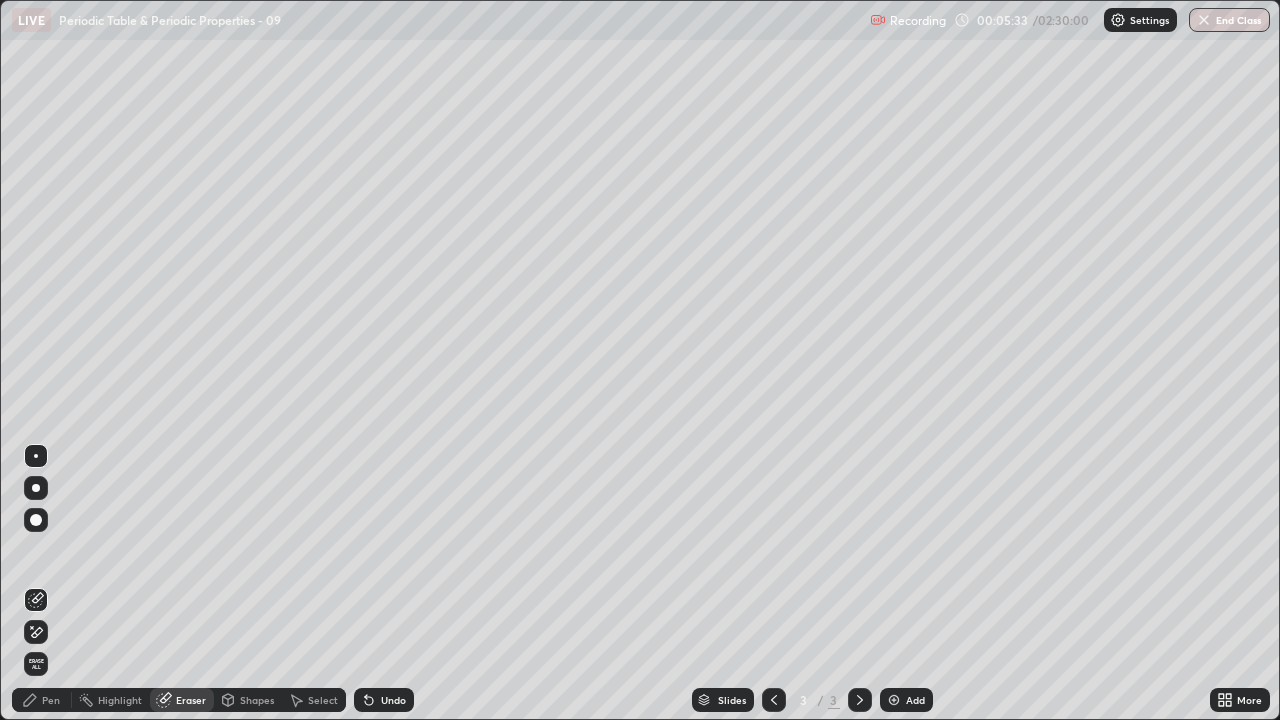 click on "Pen" at bounding box center [51, 700] 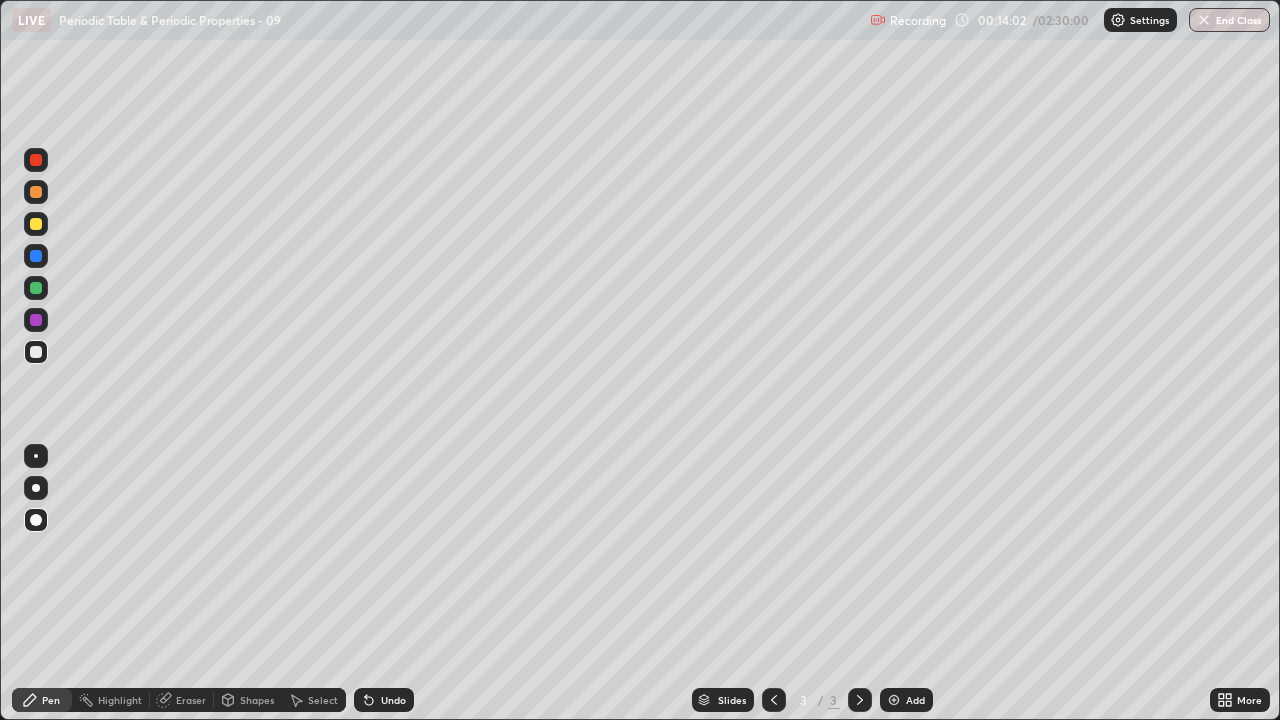 click at bounding box center (894, 700) 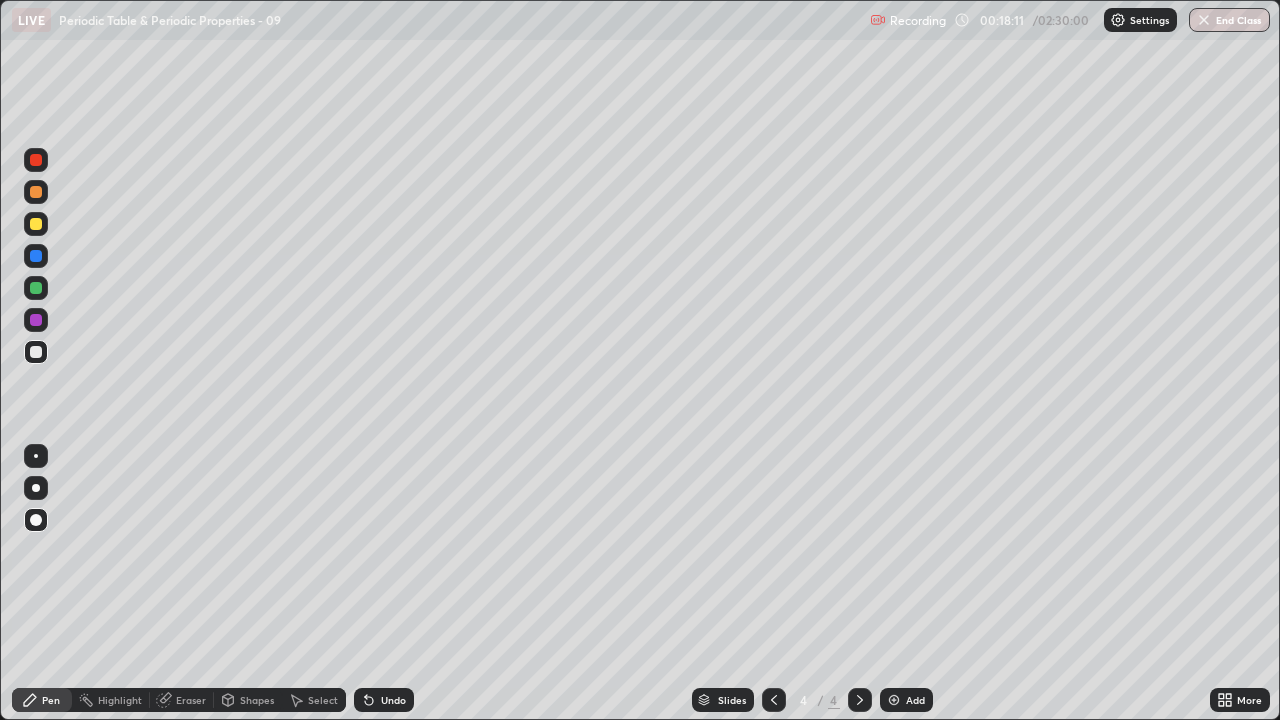 click at bounding box center (36, 224) 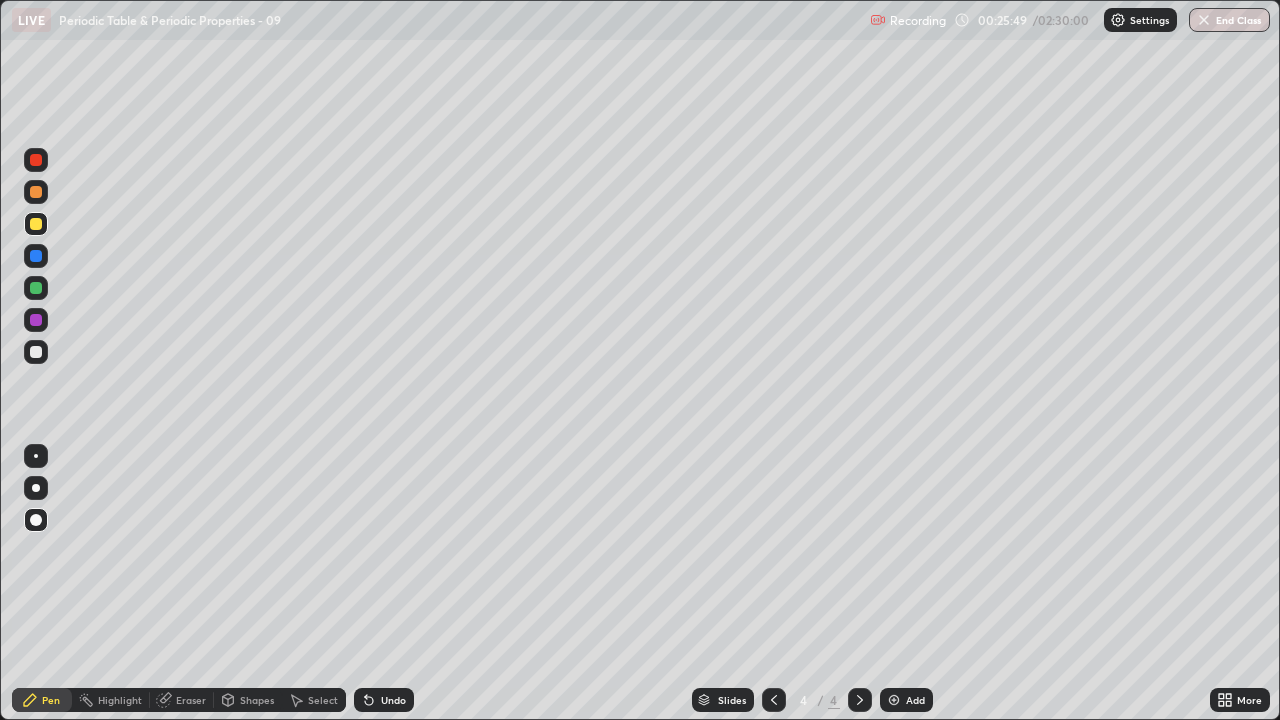 click on "Add" at bounding box center [906, 700] 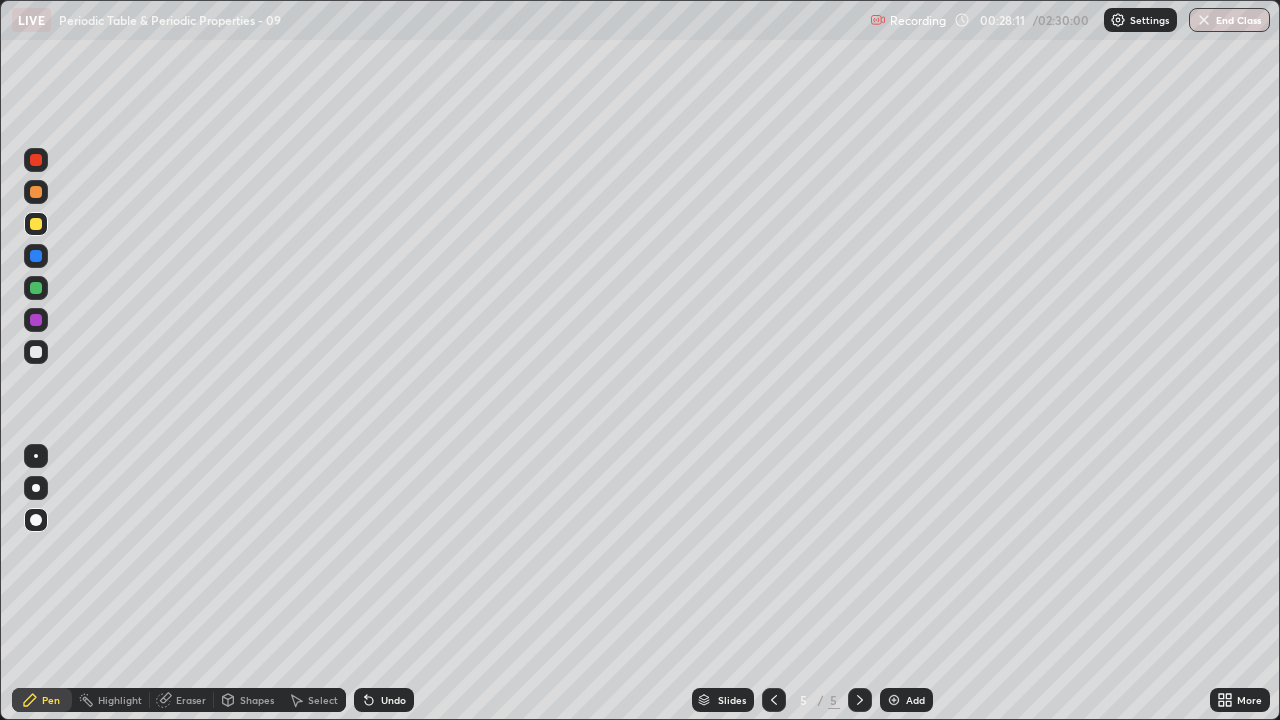 click at bounding box center (36, 352) 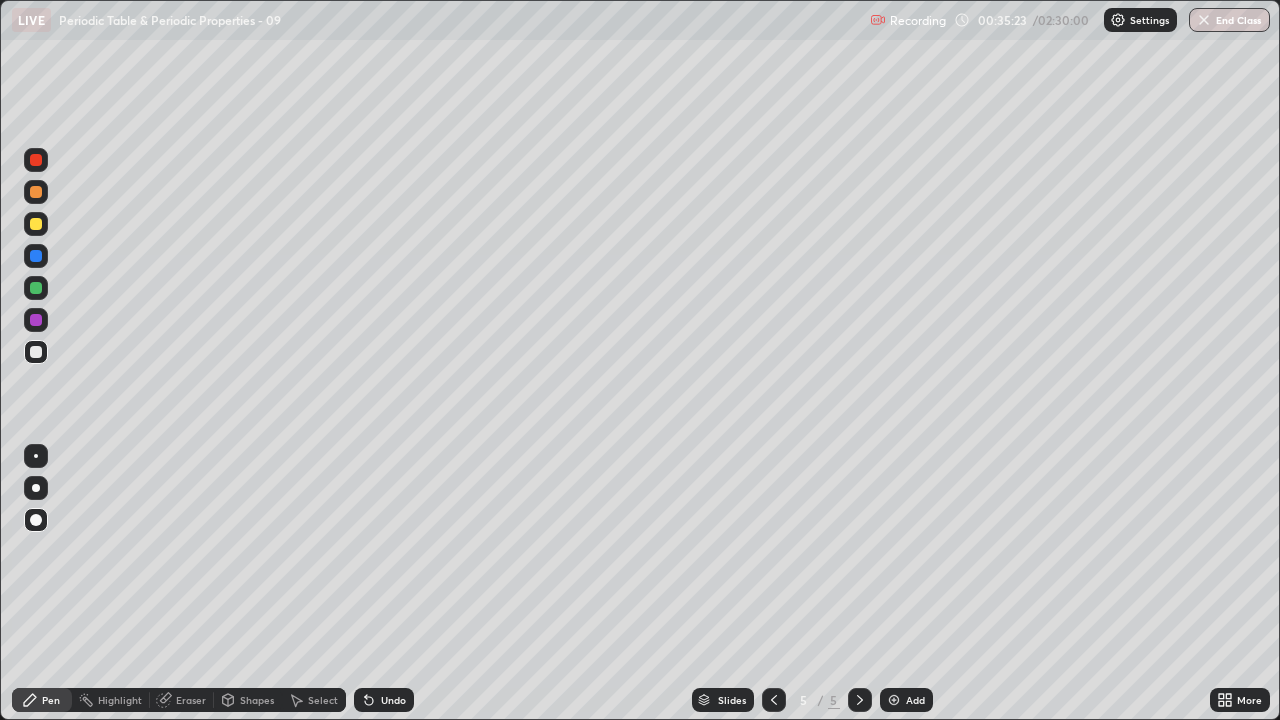 click on "Add" at bounding box center (915, 700) 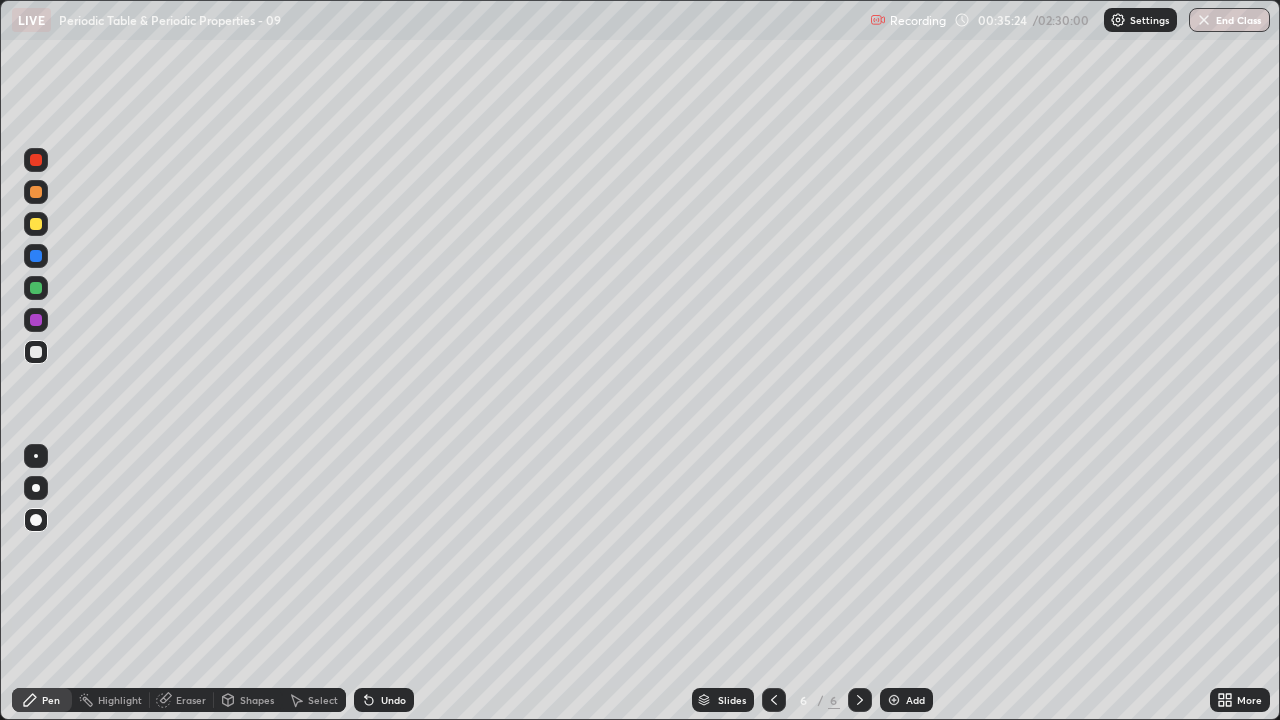 click at bounding box center (36, 224) 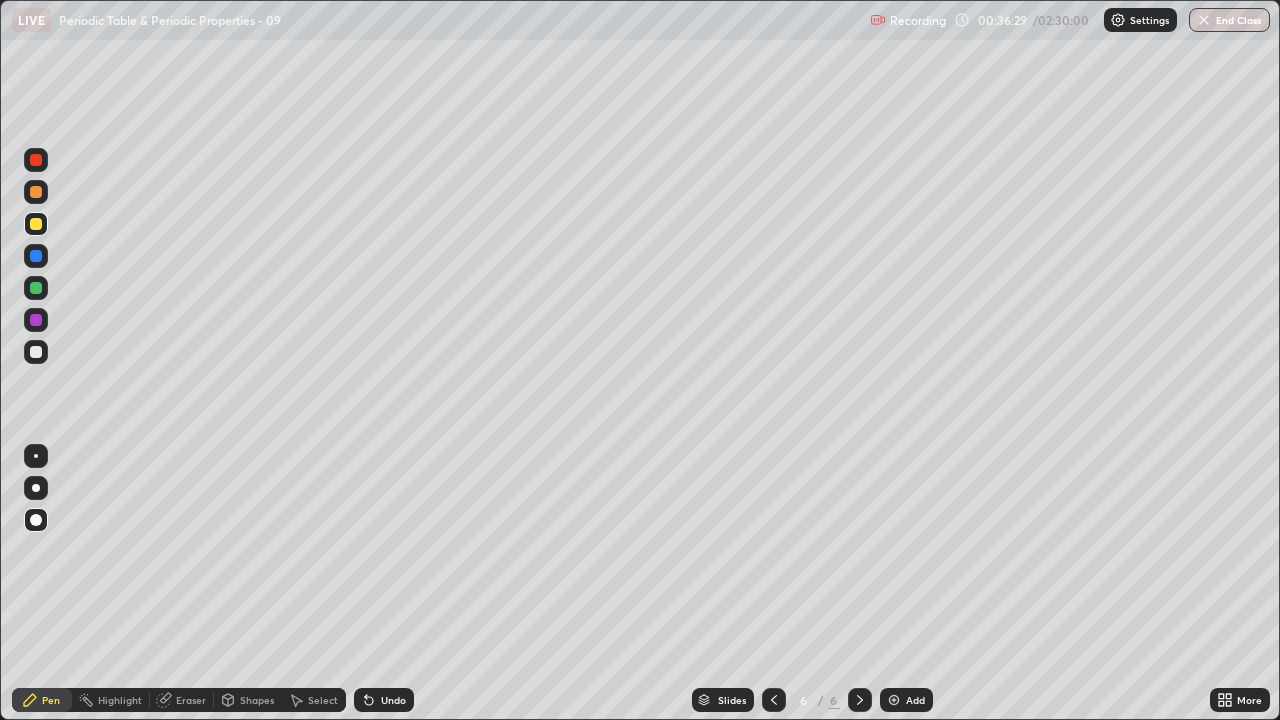 click at bounding box center (36, 288) 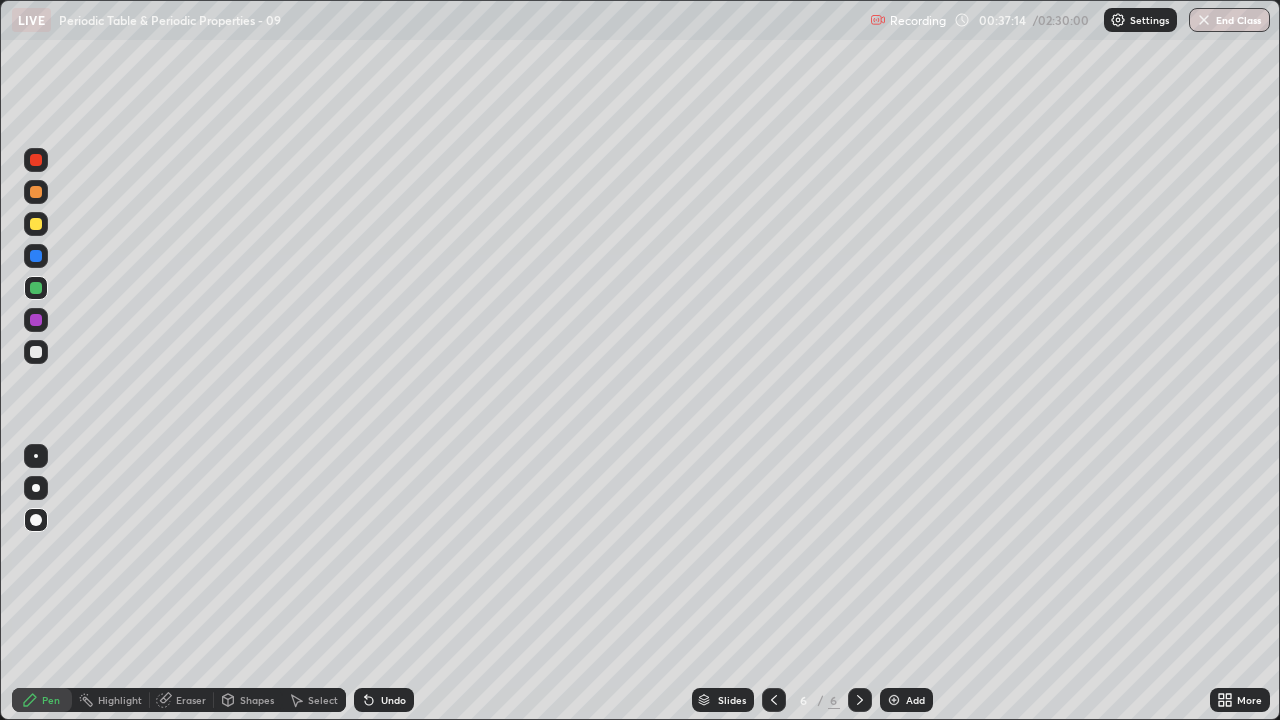 click on "Eraser" at bounding box center [182, 700] 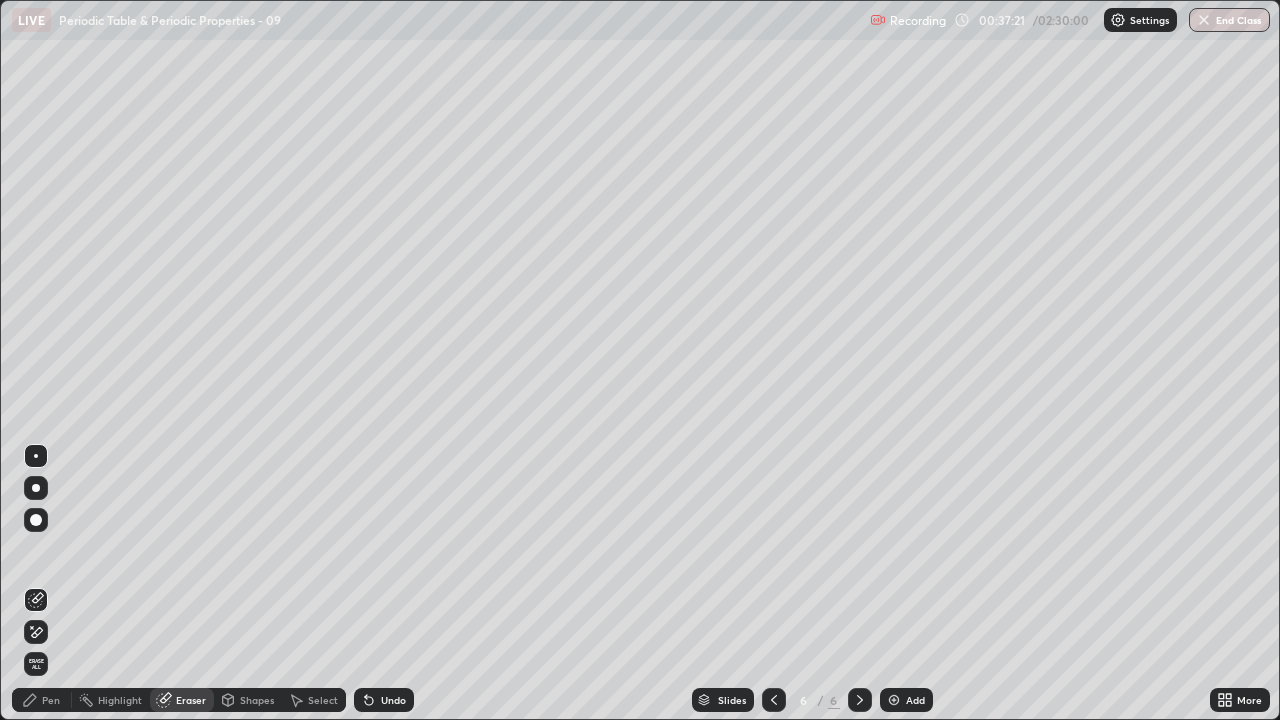 click on "Pen" at bounding box center [51, 700] 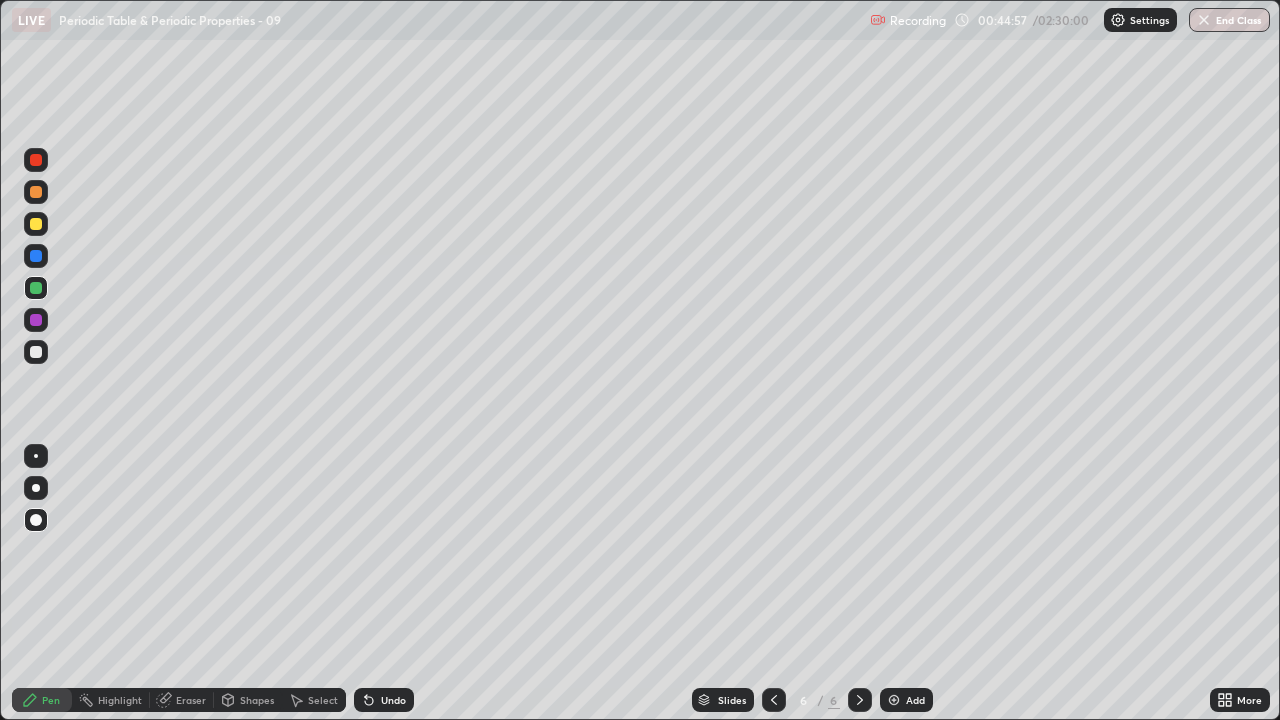 click at bounding box center [894, 700] 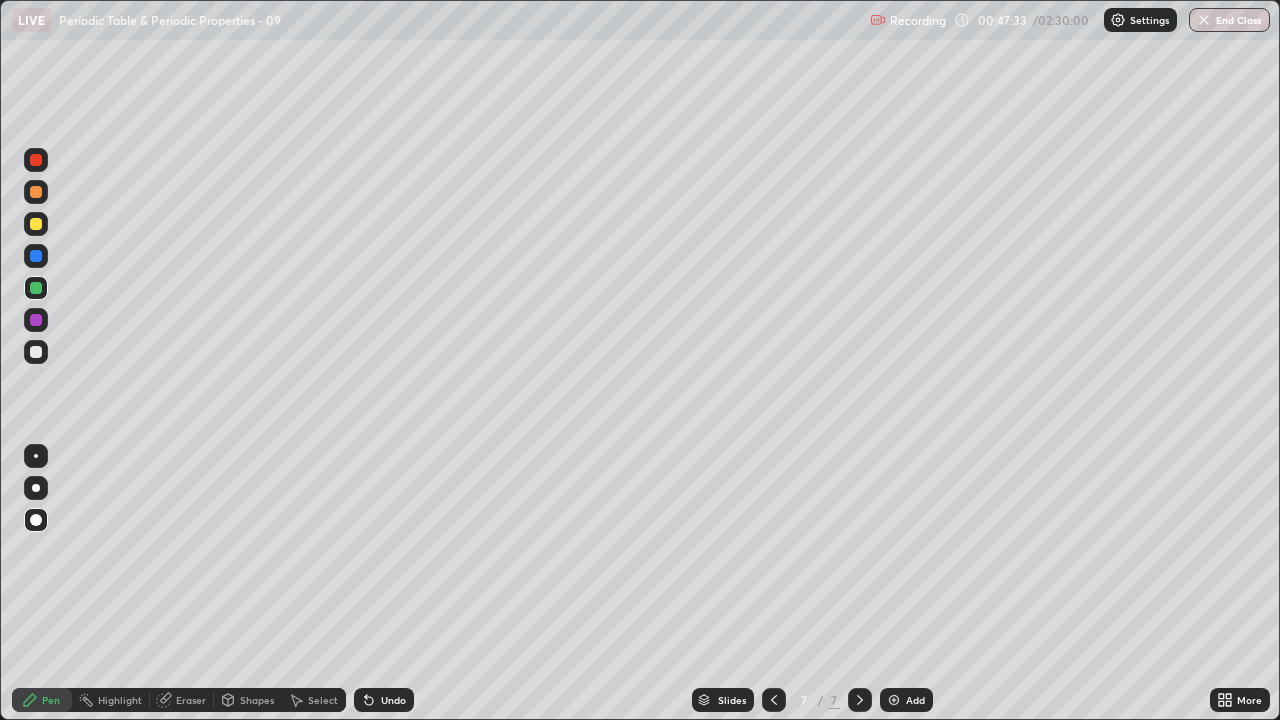 click at bounding box center [894, 700] 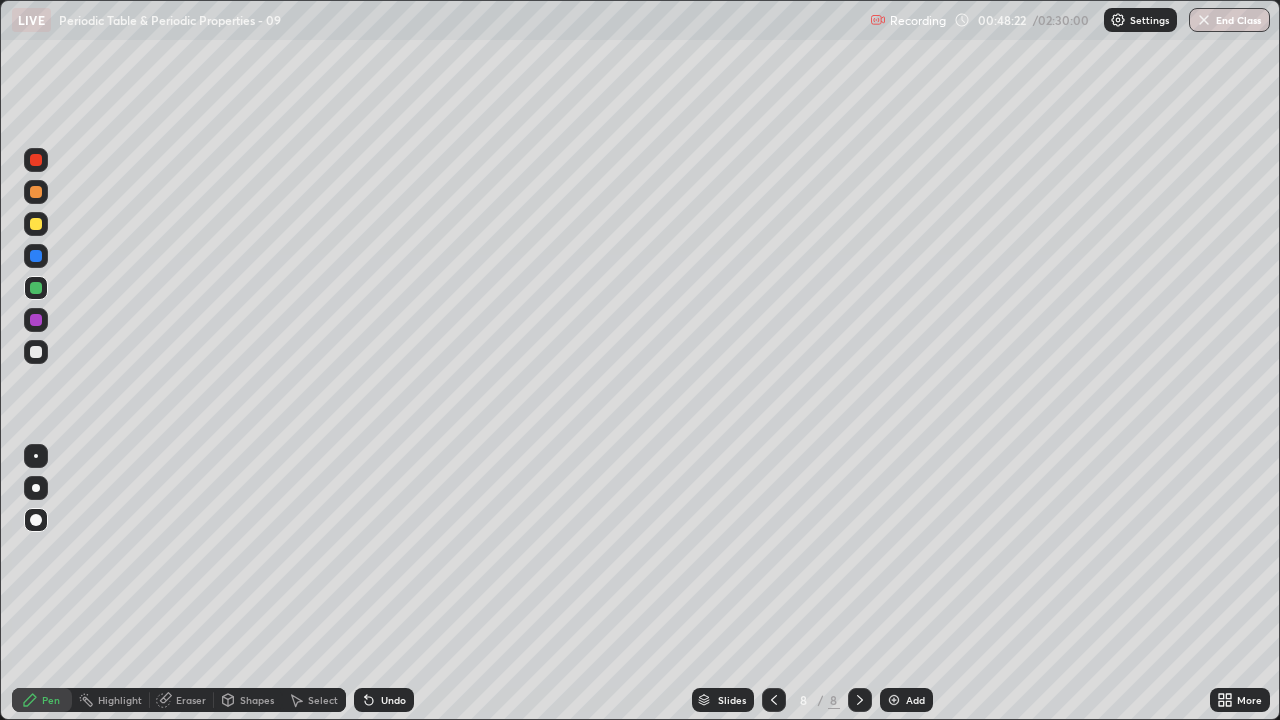 click at bounding box center (36, 352) 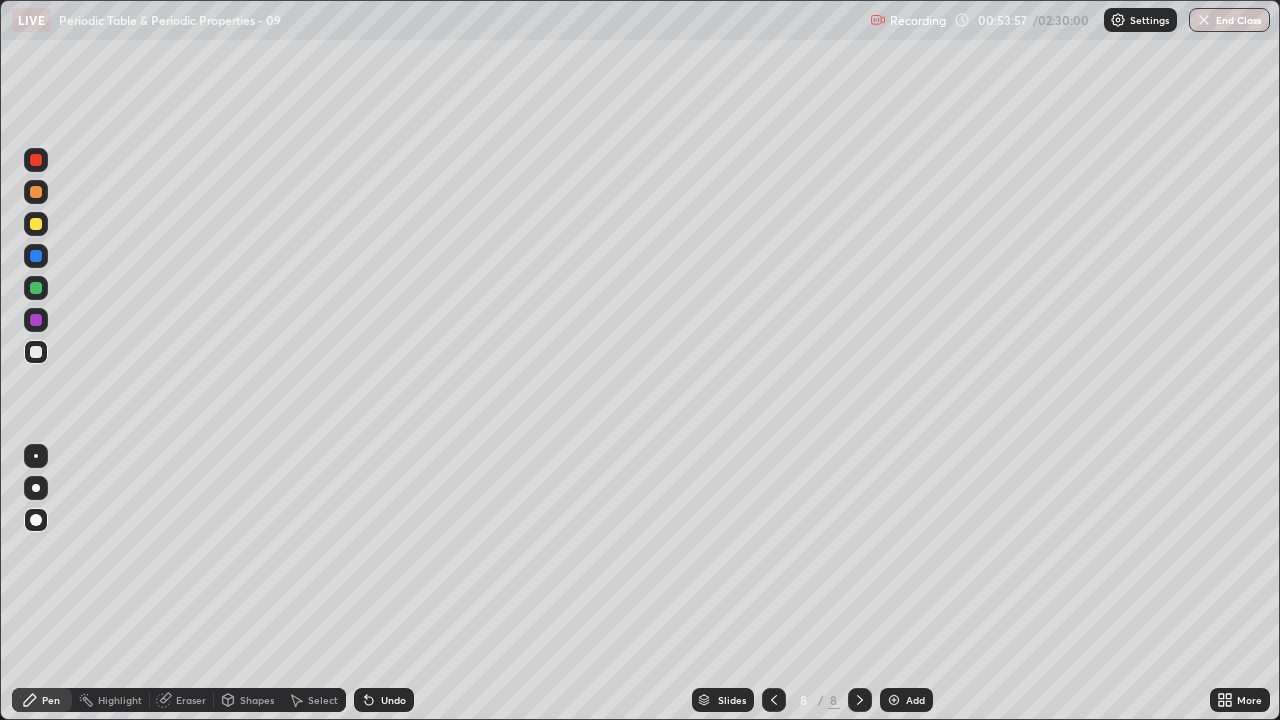 click on "Select" at bounding box center [314, 700] 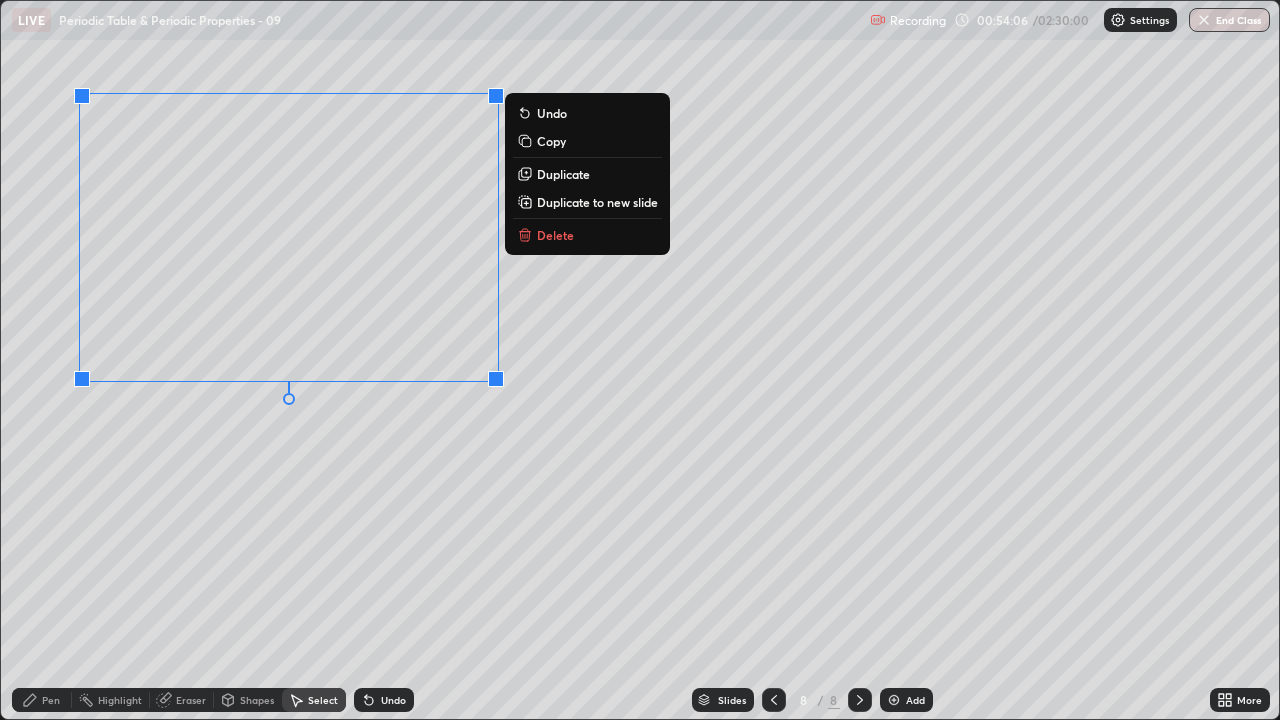 click on "0 ° Undo Copy Duplicate Duplicate to new slide Delete" at bounding box center [640, 360] 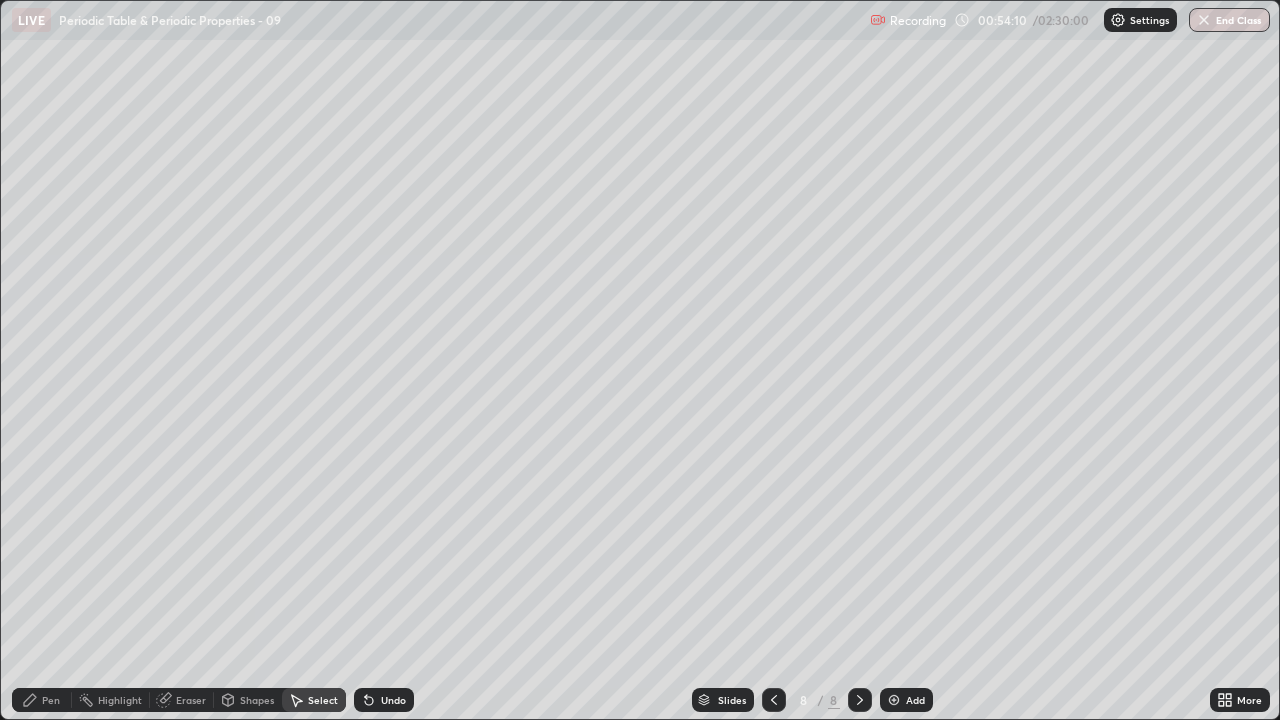 click on "Pen" at bounding box center [51, 700] 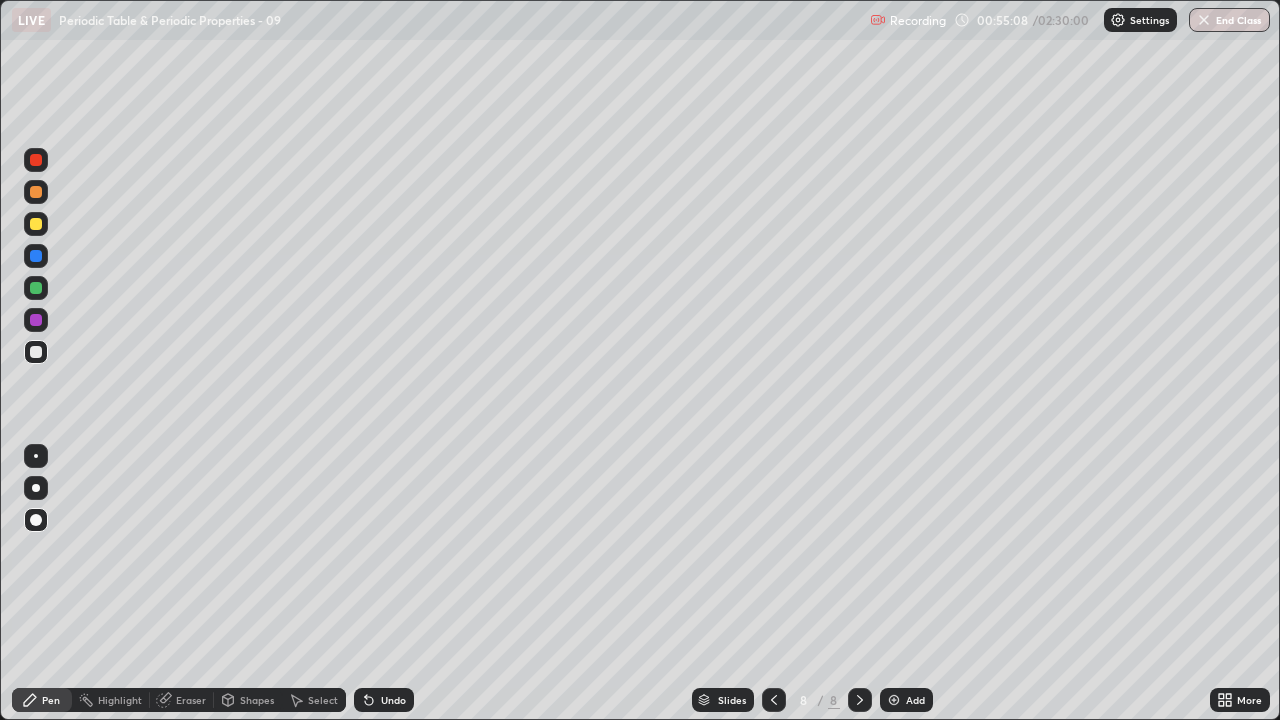click on "Add" at bounding box center [915, 700] 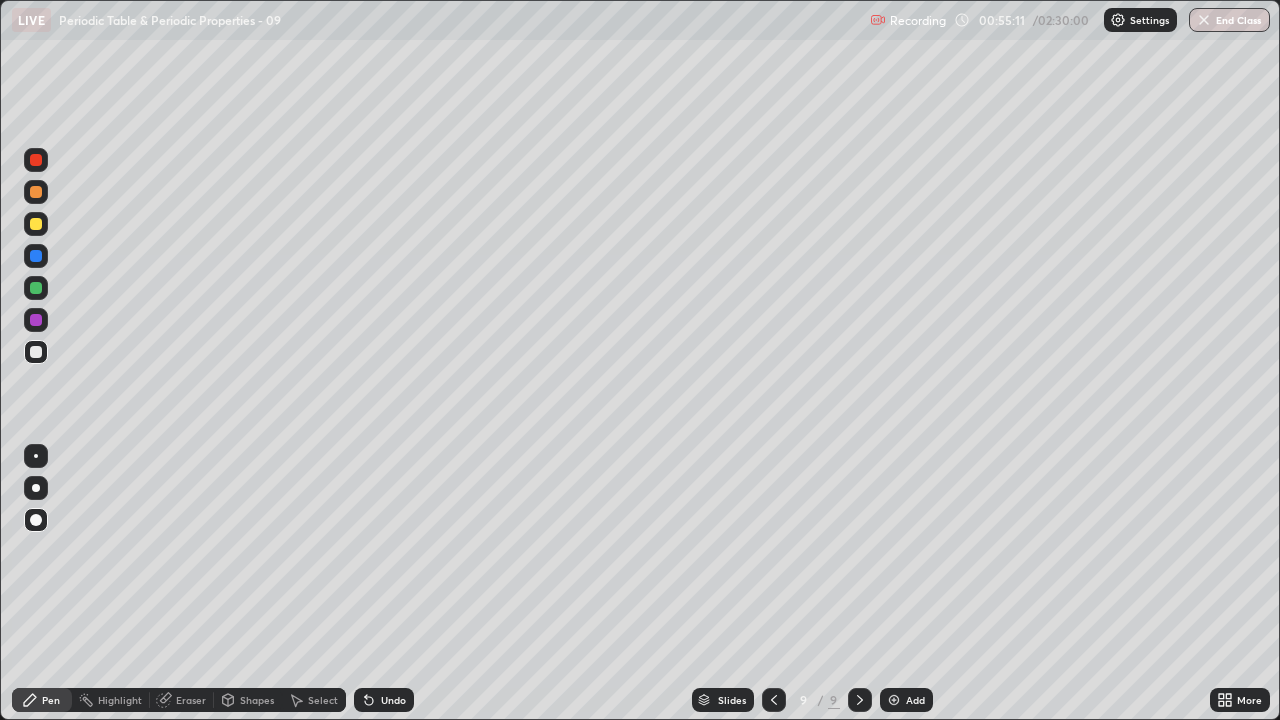 click at bounding box center [36, 224] 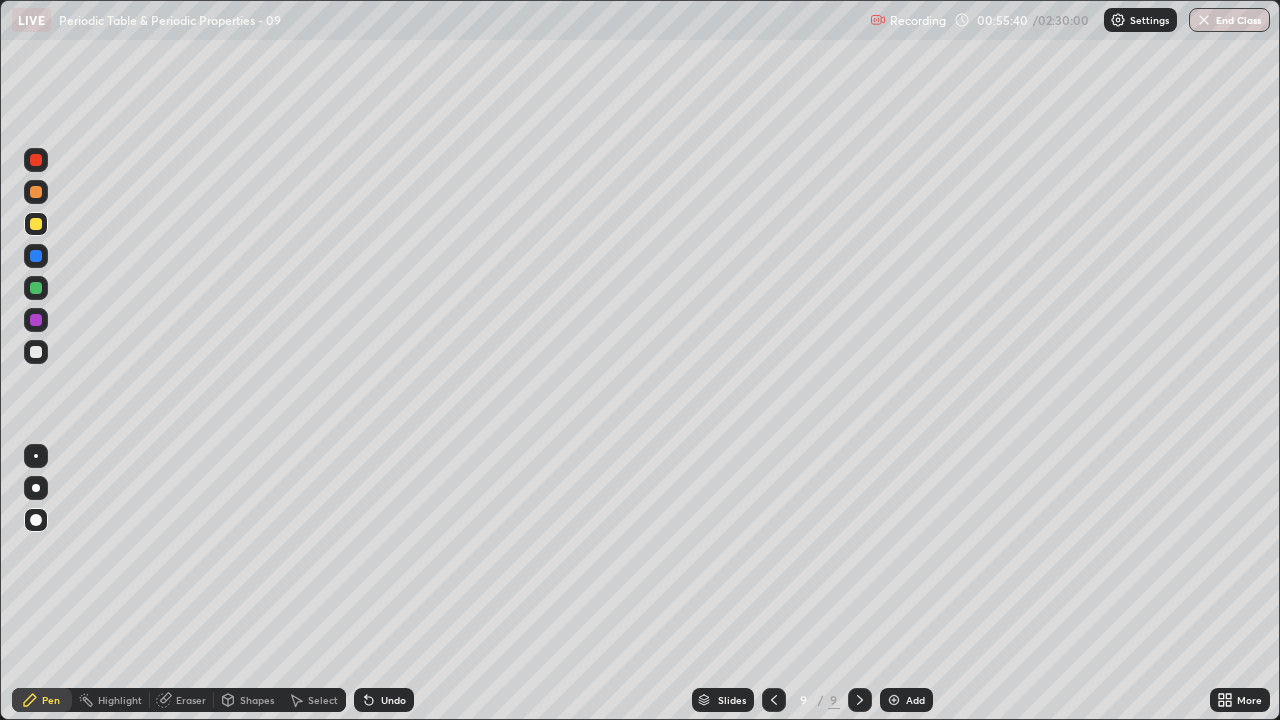 click at bounding box center [36, 352] 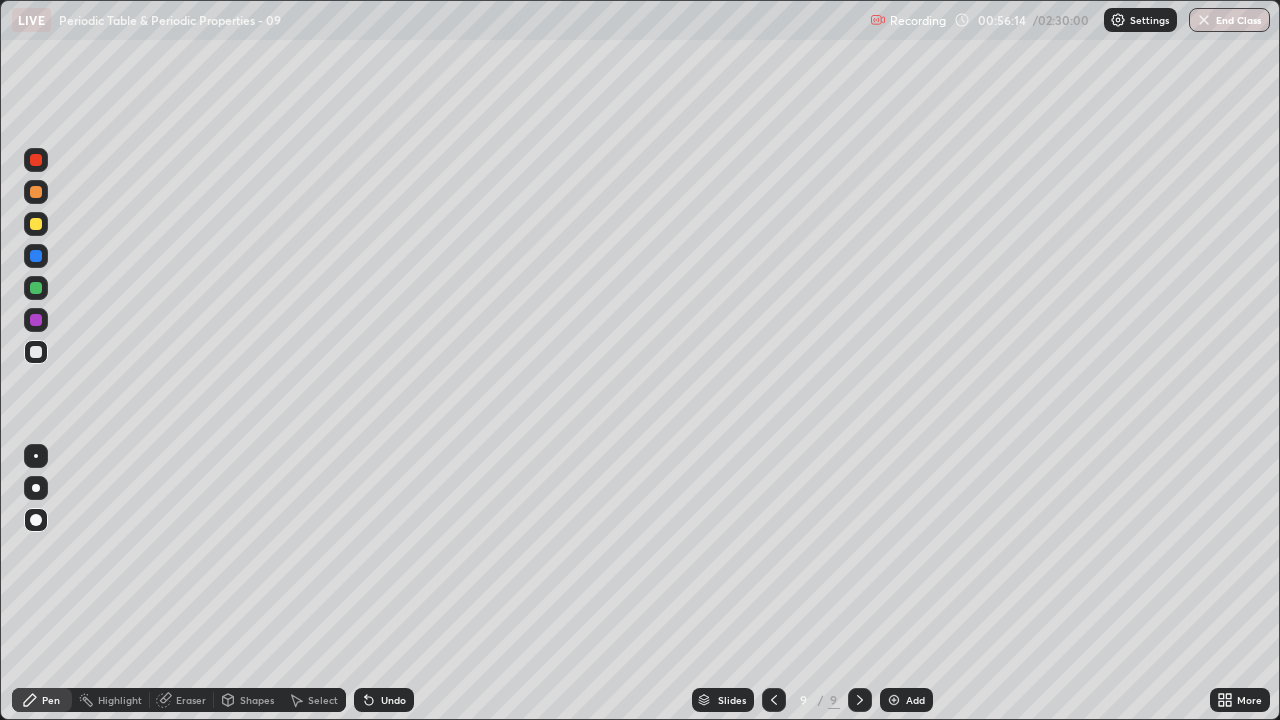click on "Eraser" at bounding box center [191, 700] 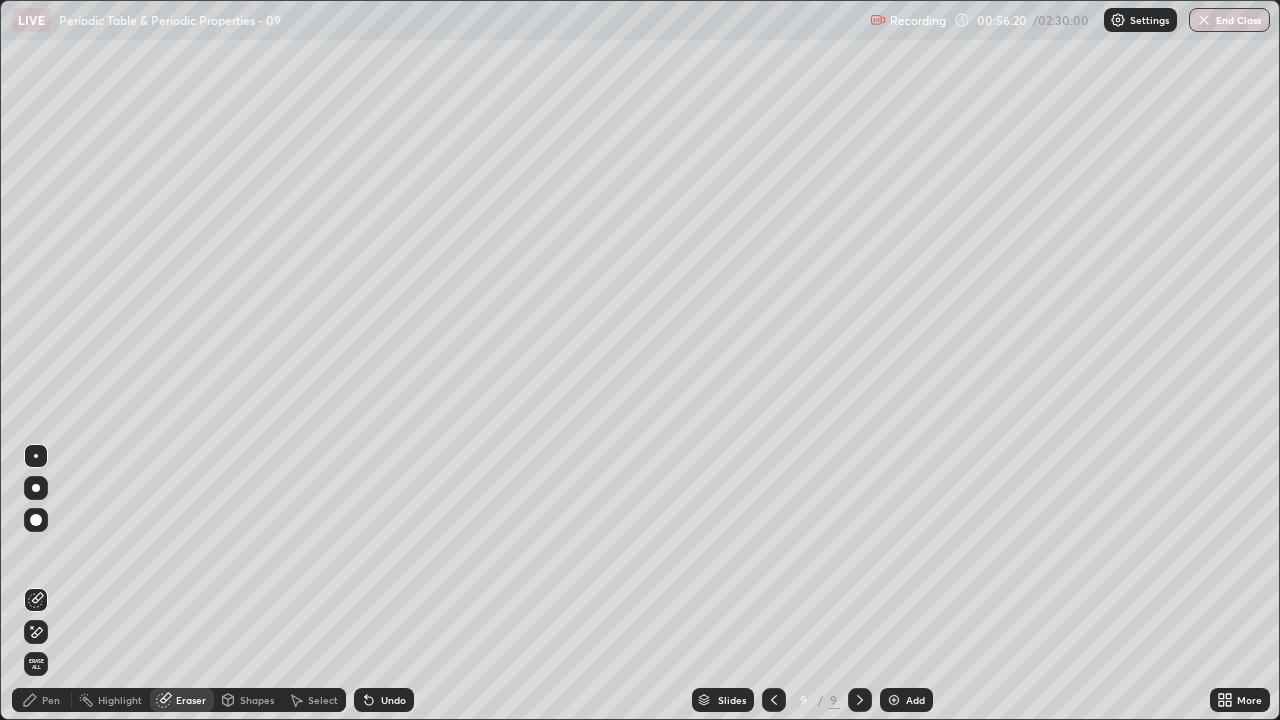 click on "Pen" at bounding box center [42, 700] 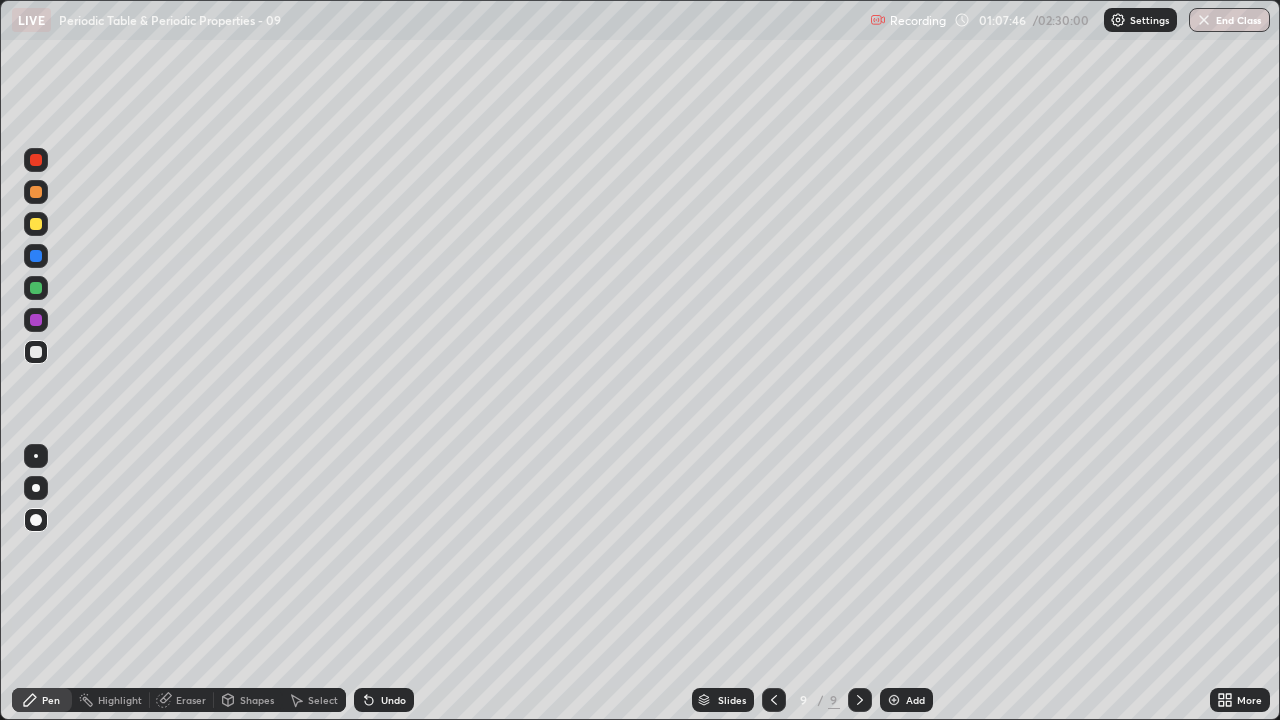 click on "Add" at bounding box center [906, 700] 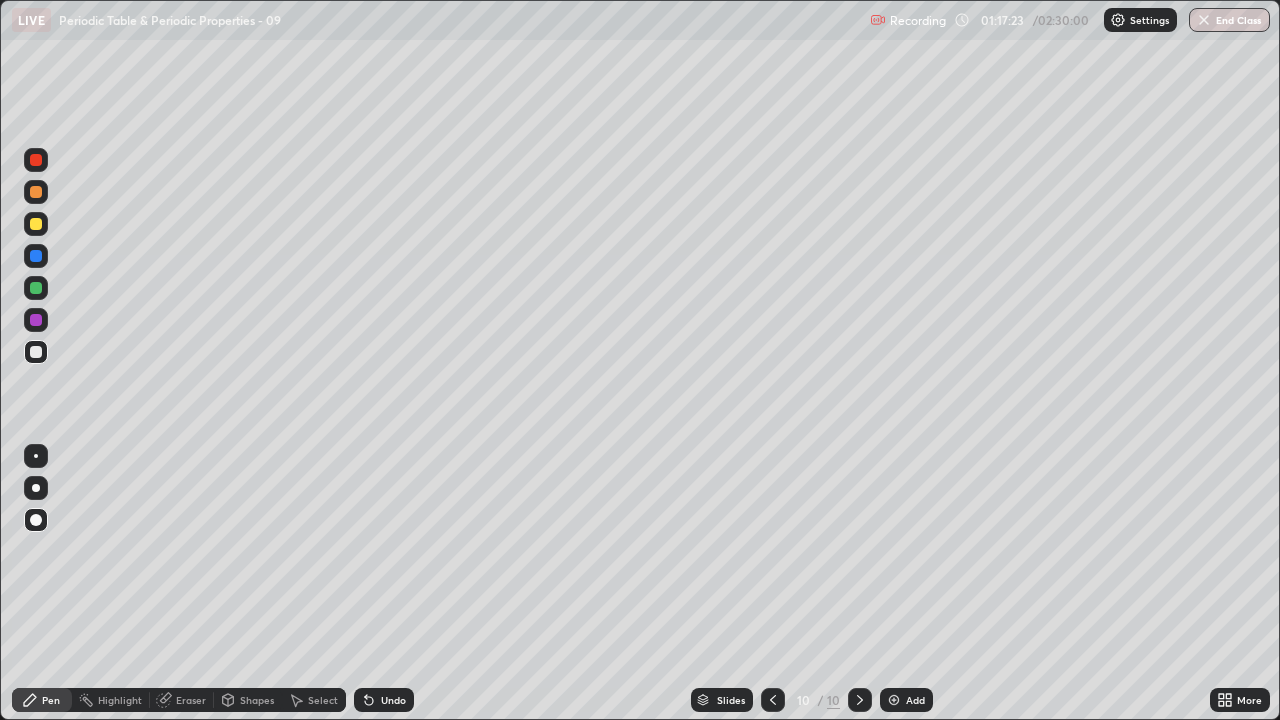 click 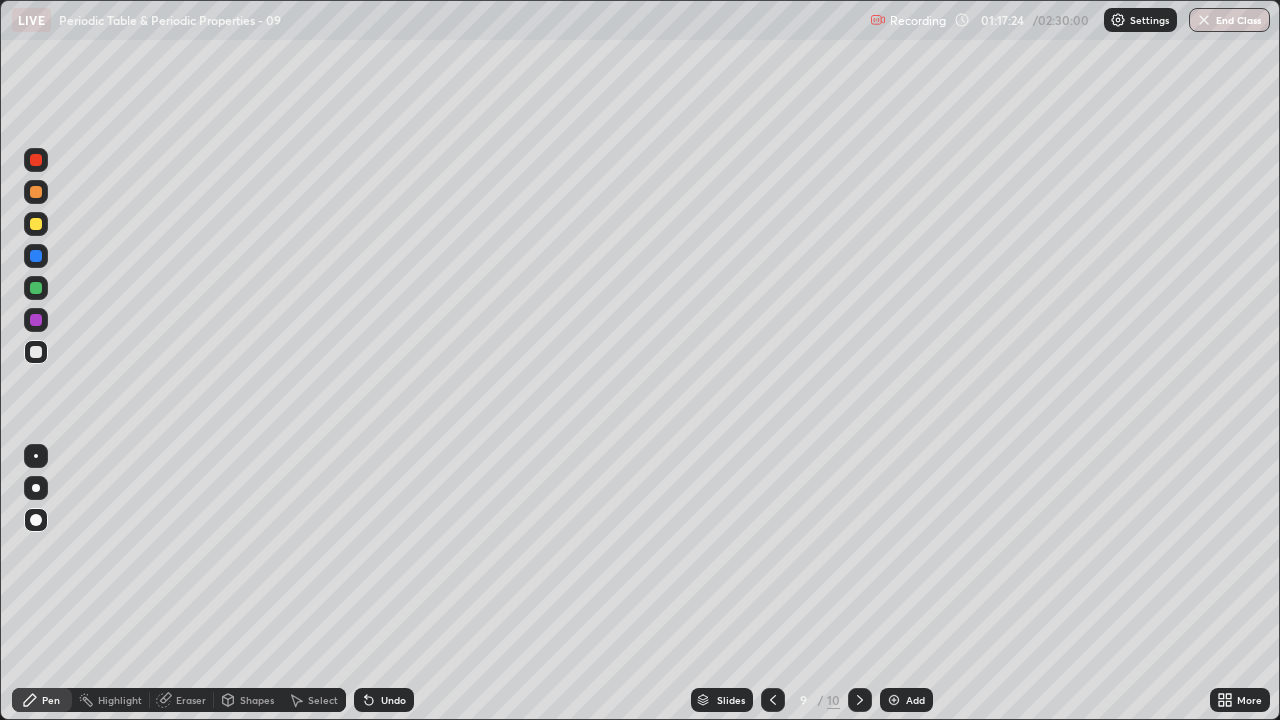 click 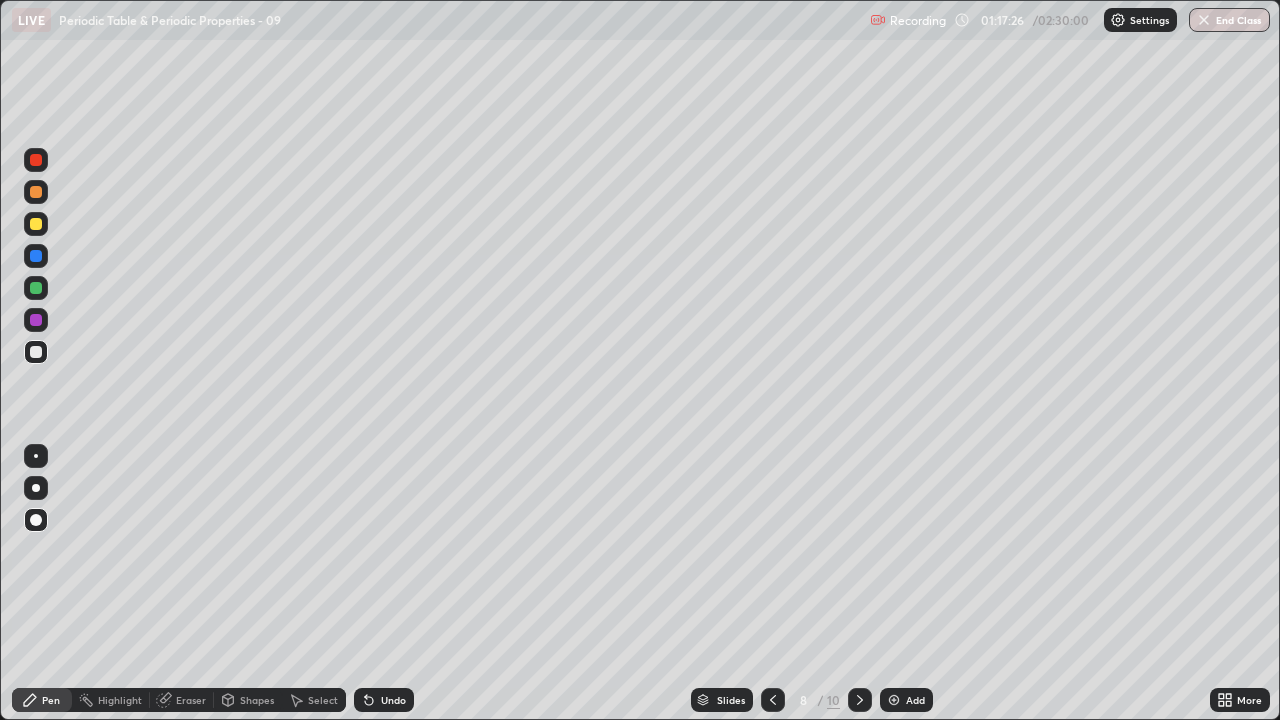 click 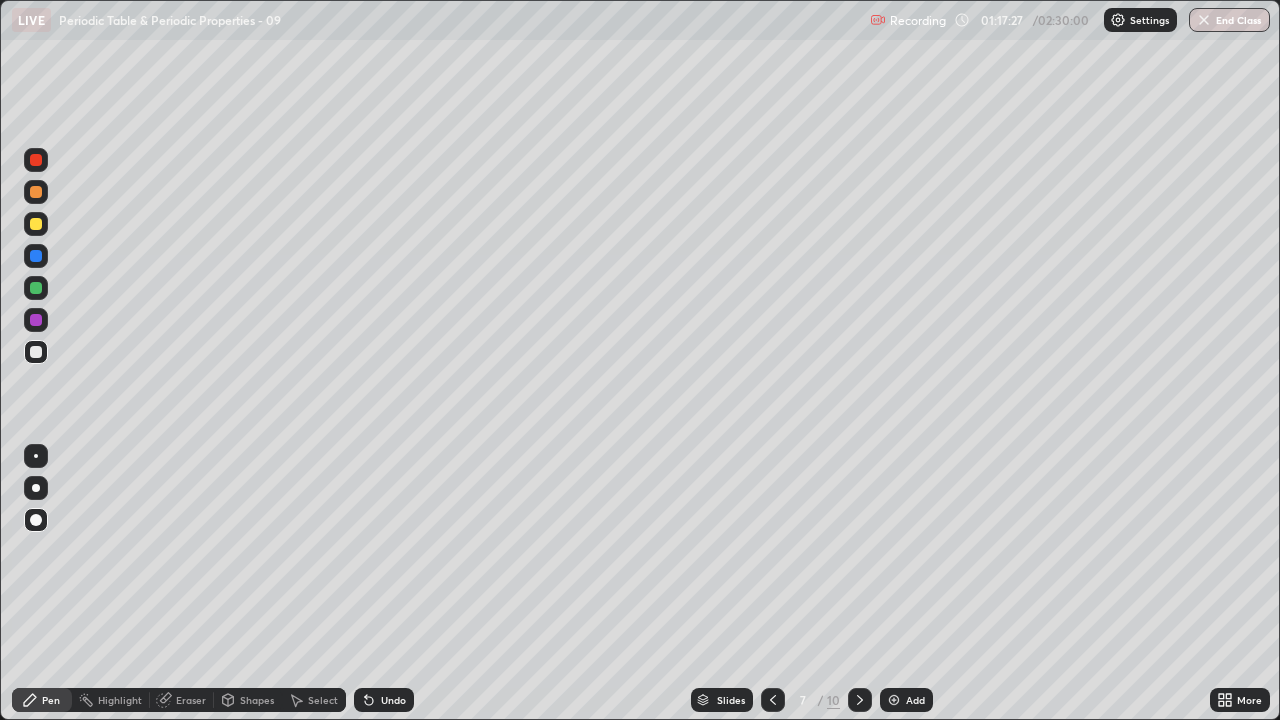 click 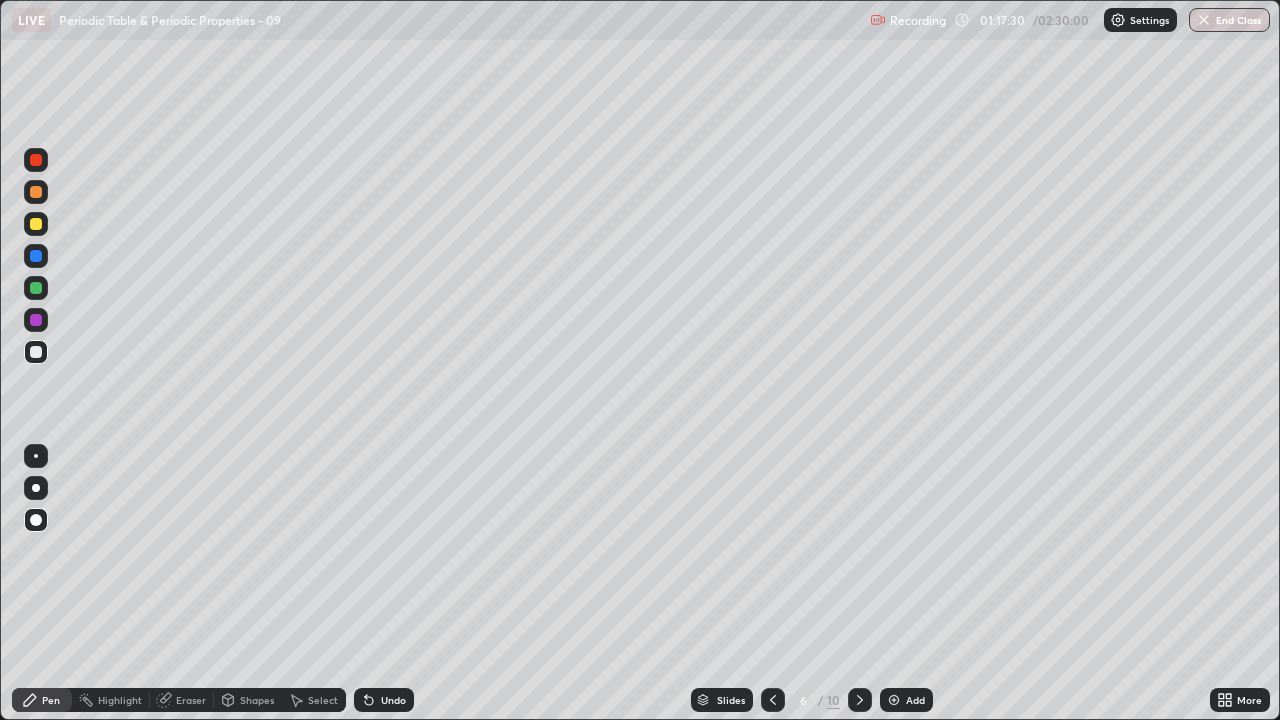 click 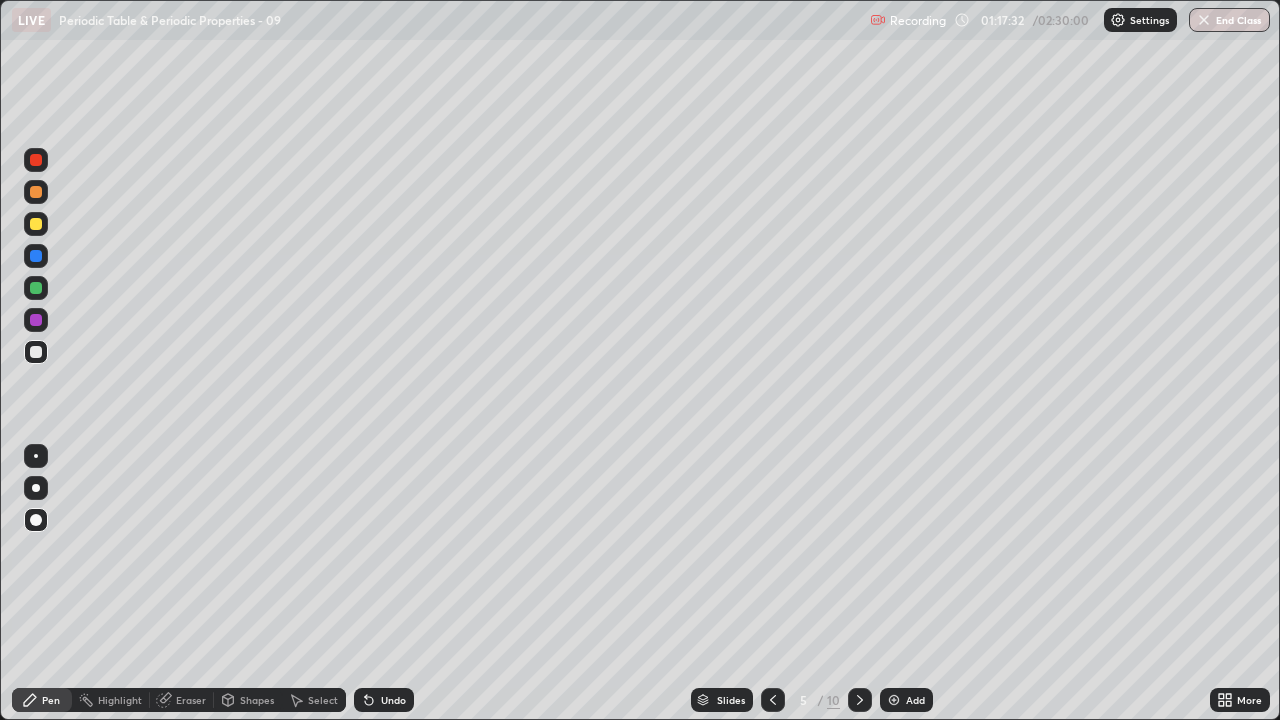 click 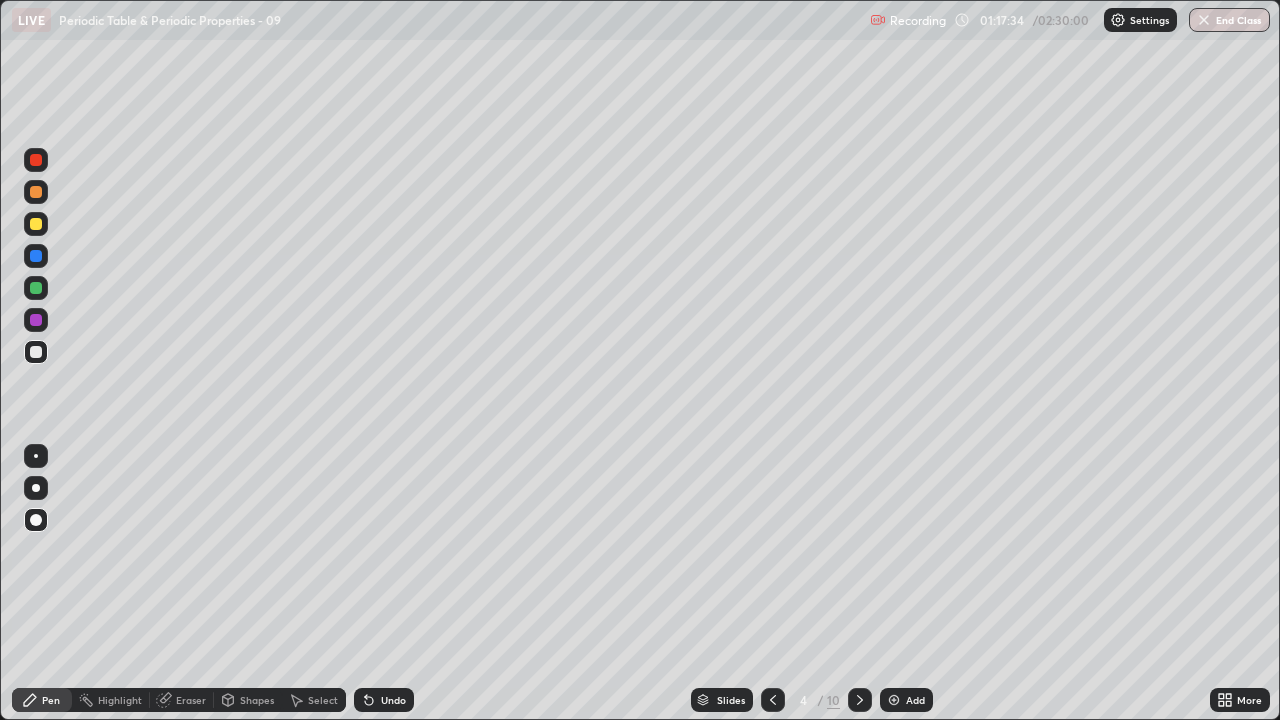 click 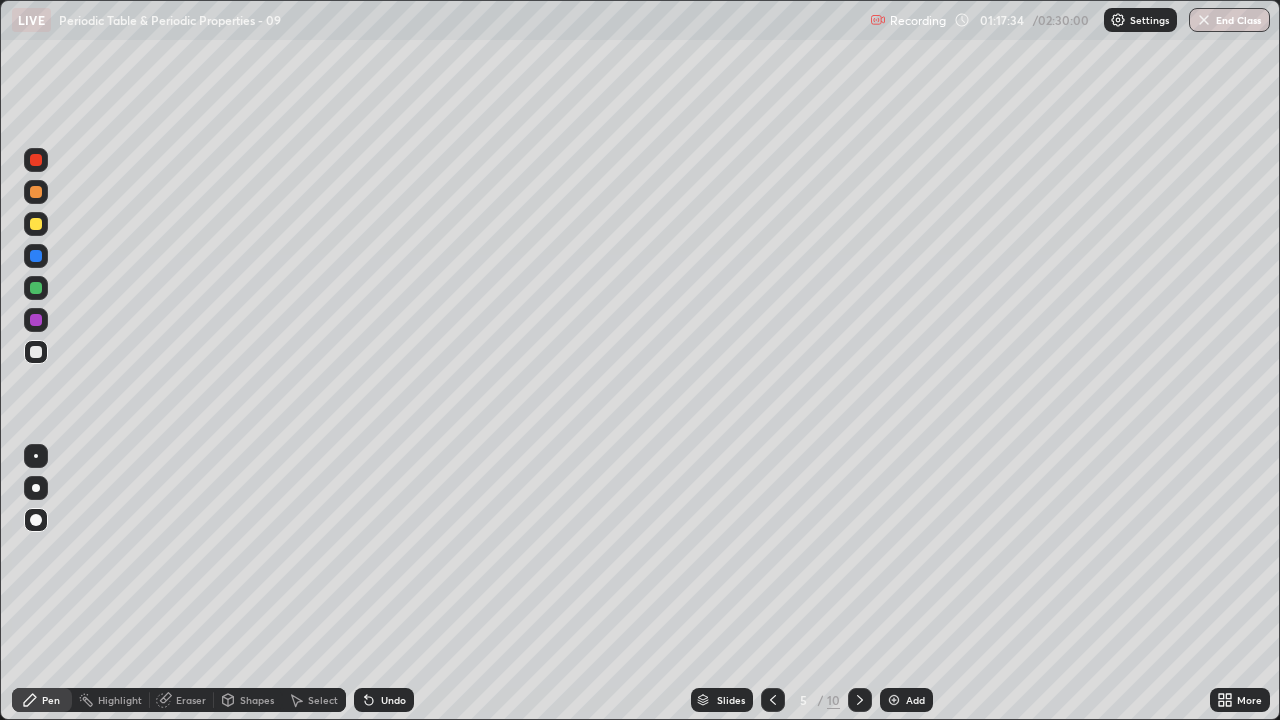 click 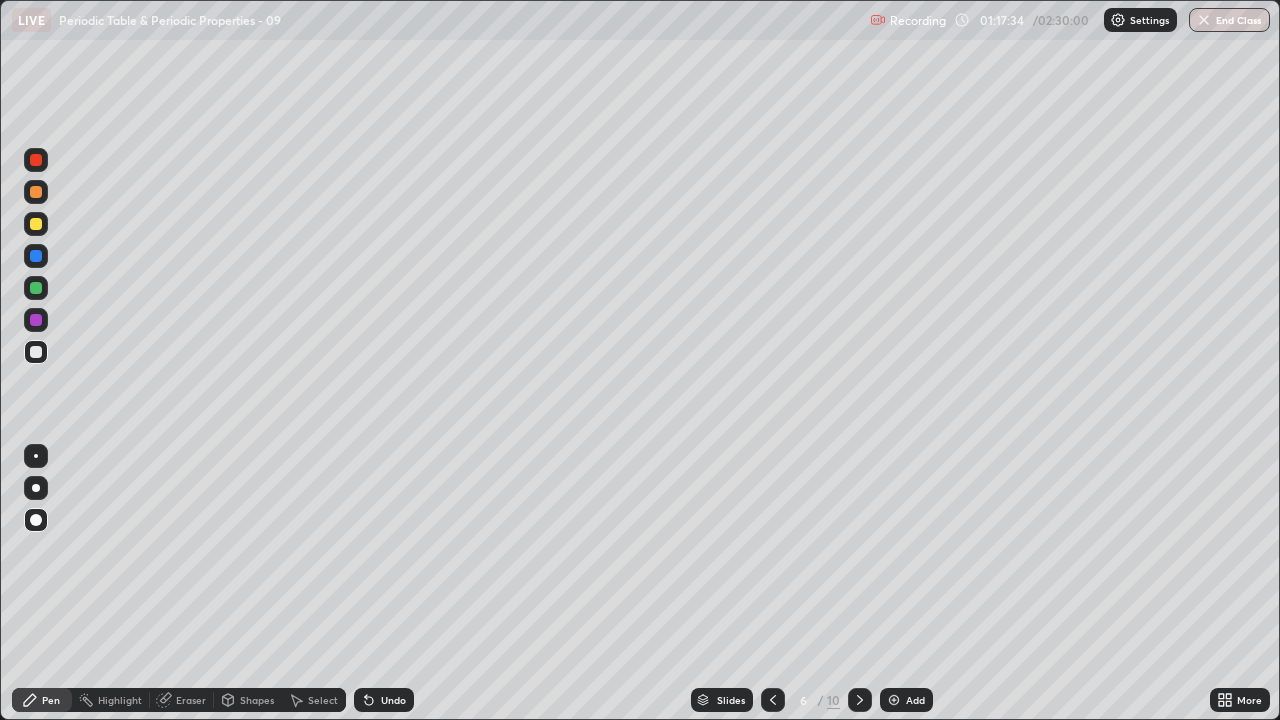 click 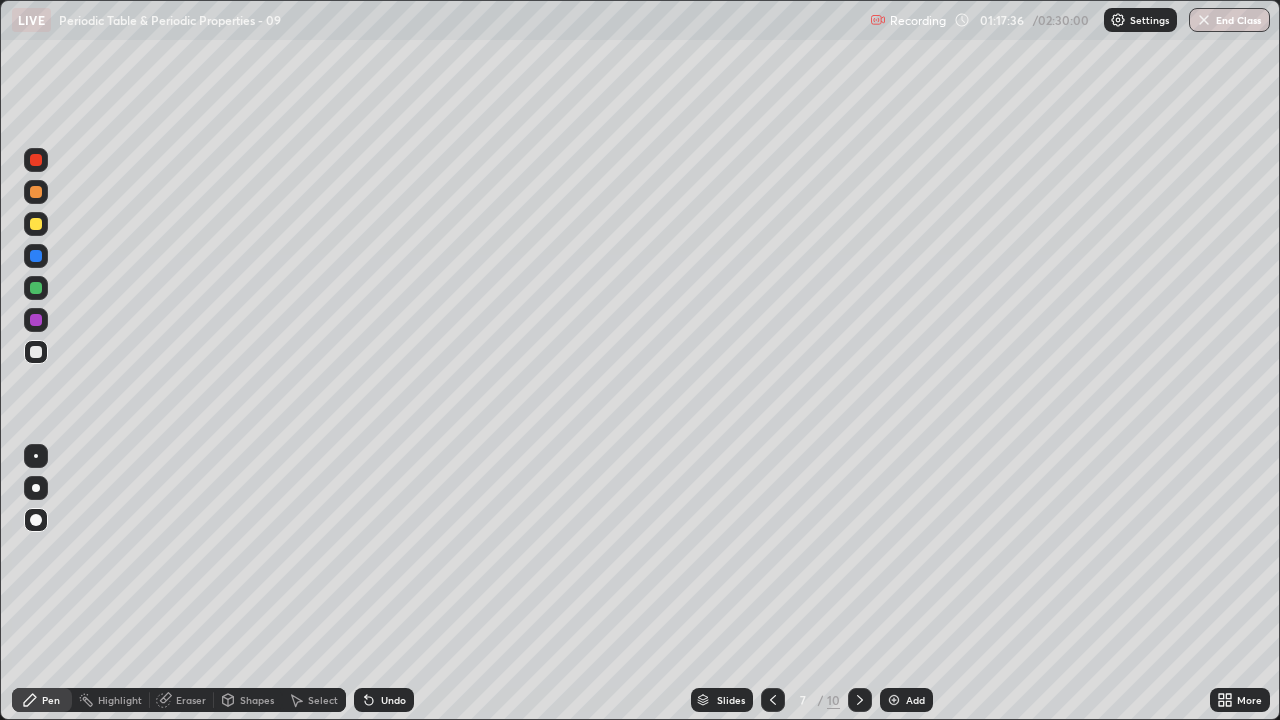 click 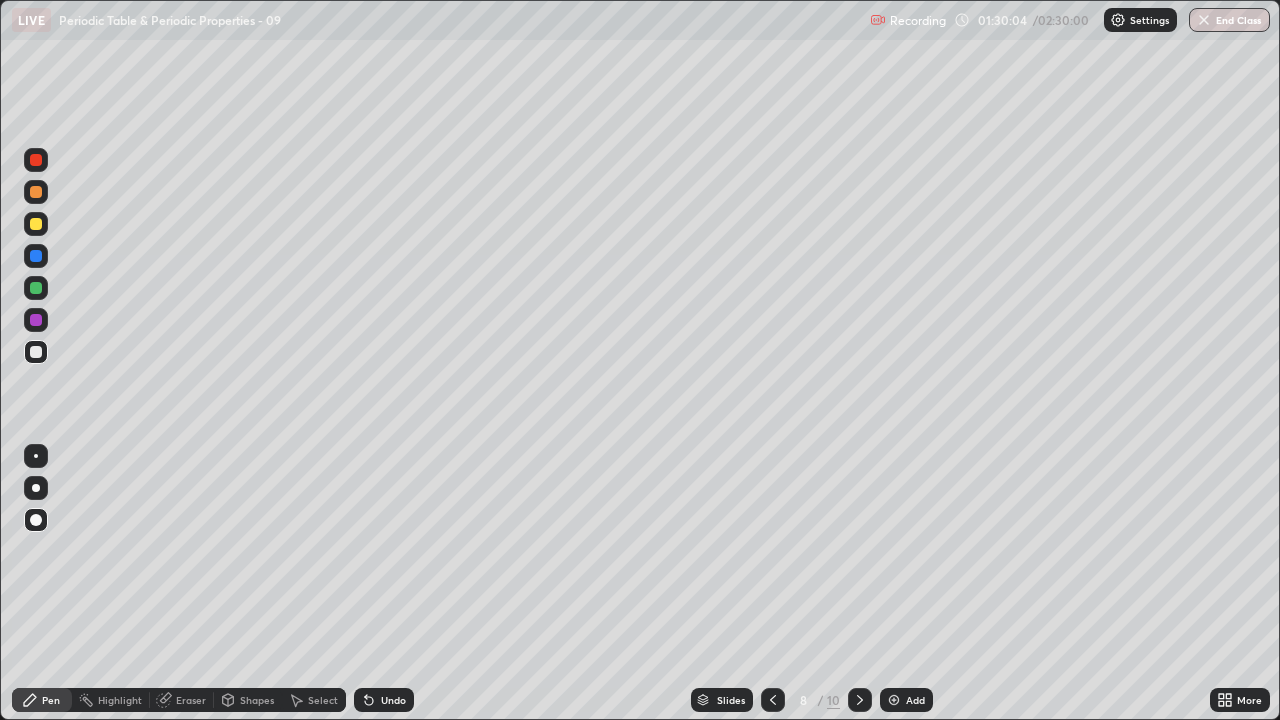 click on "Add" at bounding box center [915, 700] 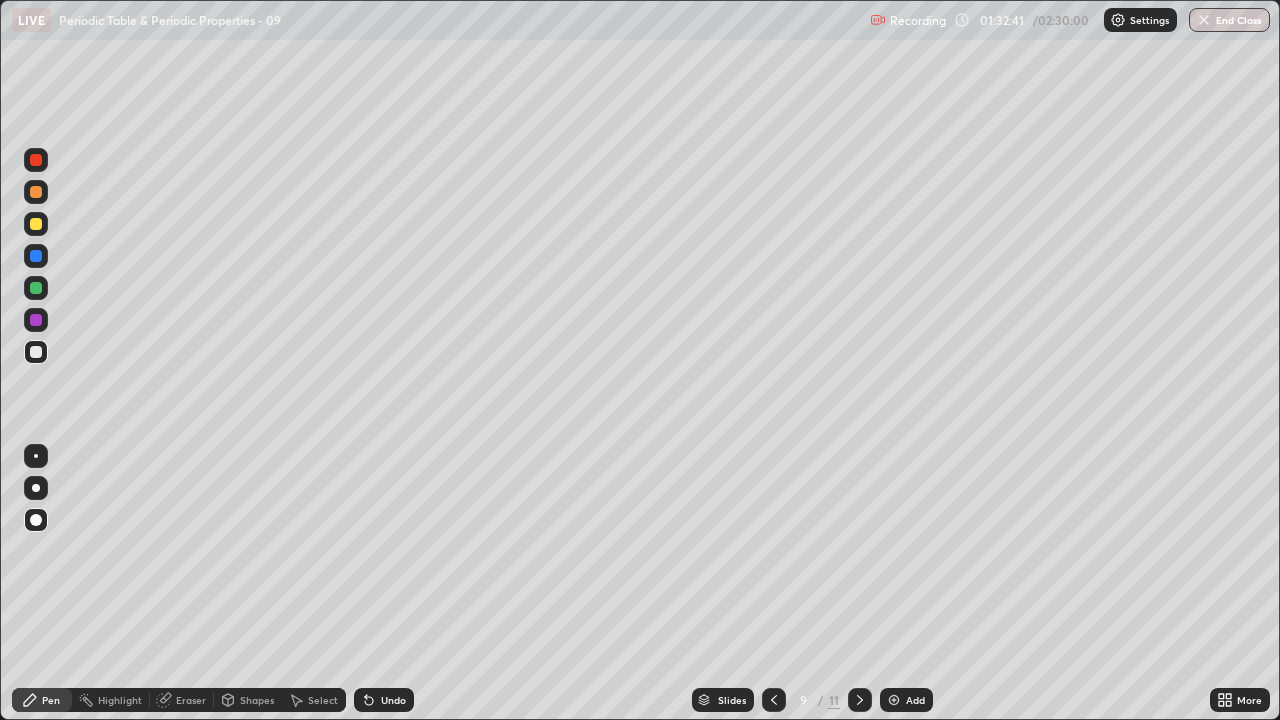click at bounding box center (36, 224) 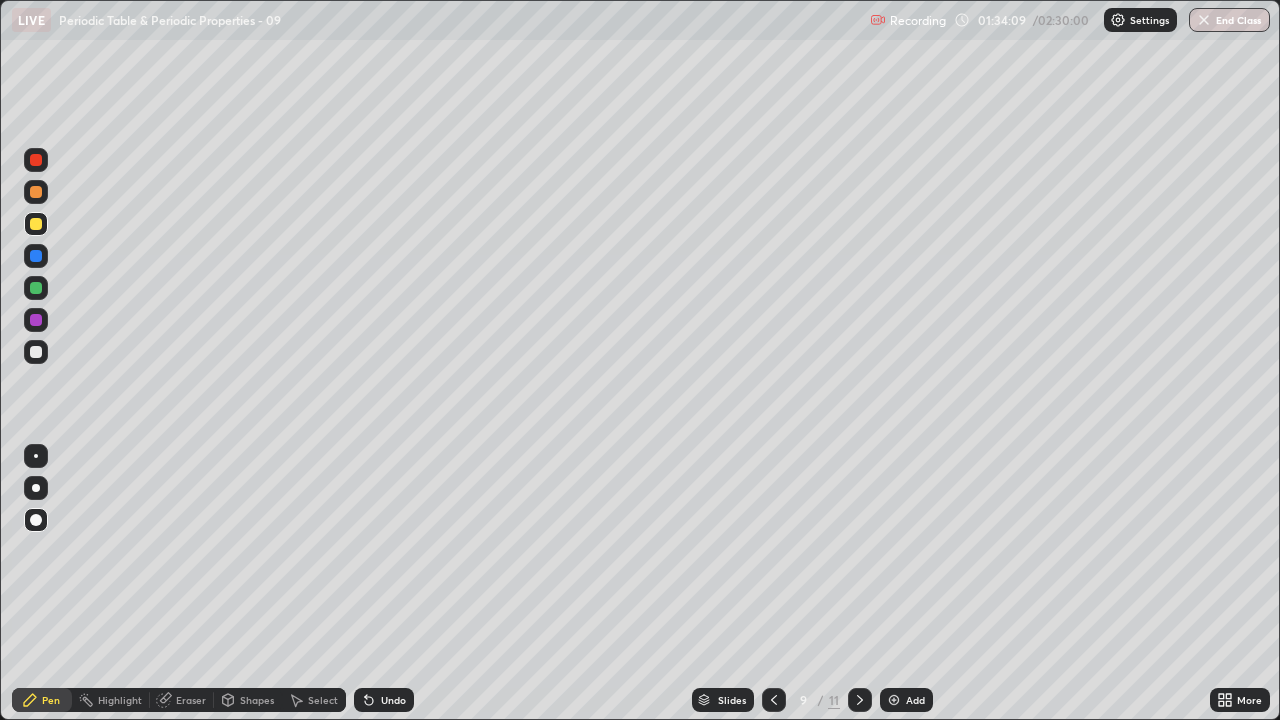 click on "More" at bounding box center (1240, 700) 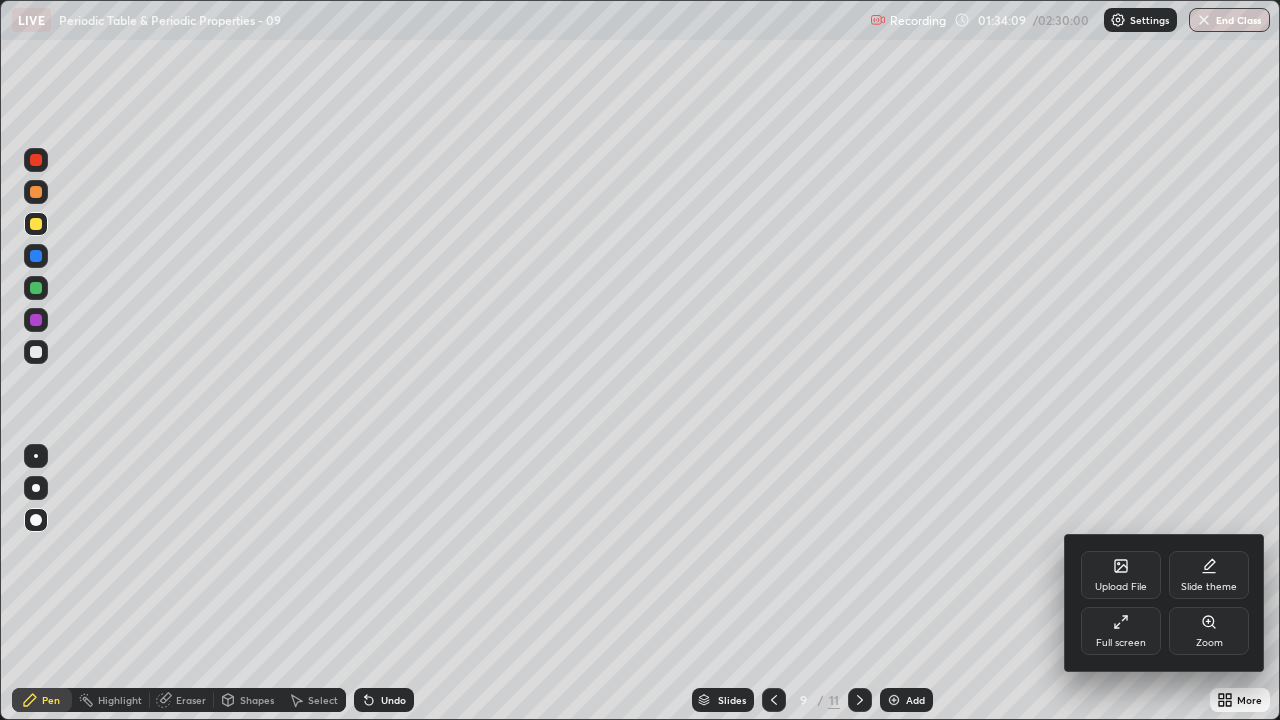 click at bounding box center (640, 360) 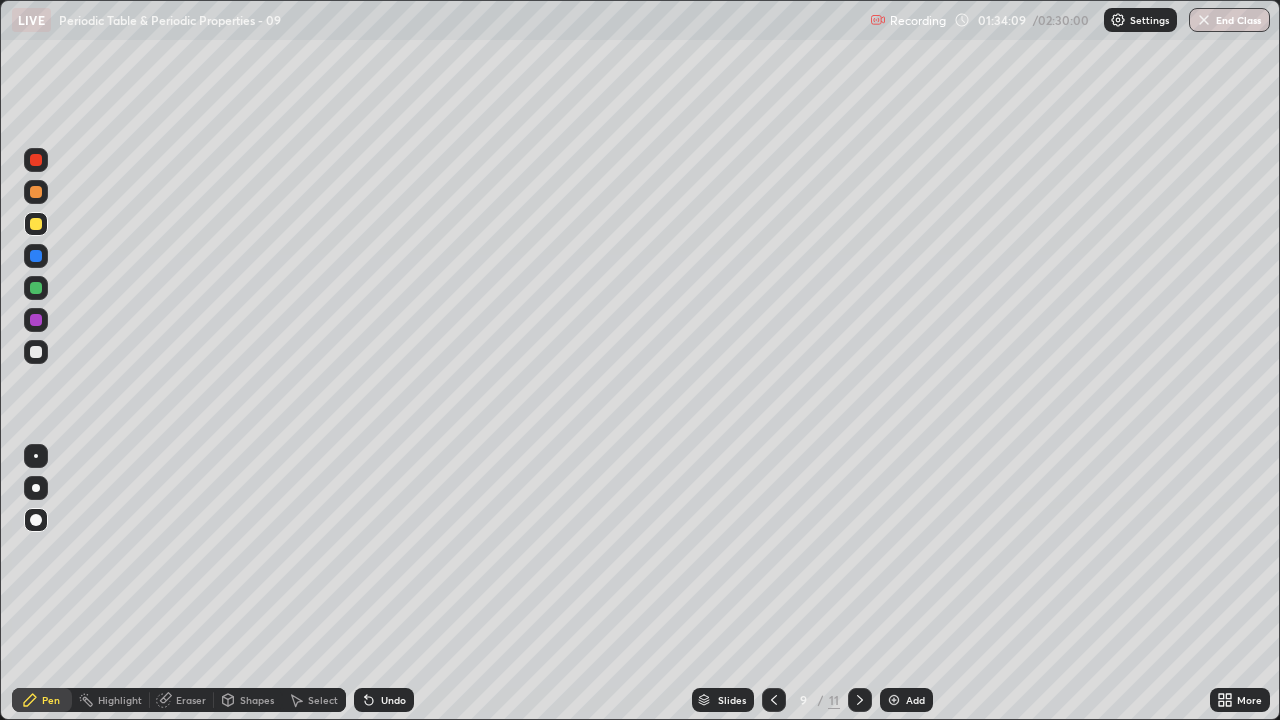 click on "Upload File Slide theme Full screen Zoom" at bounding box center (640, 360) 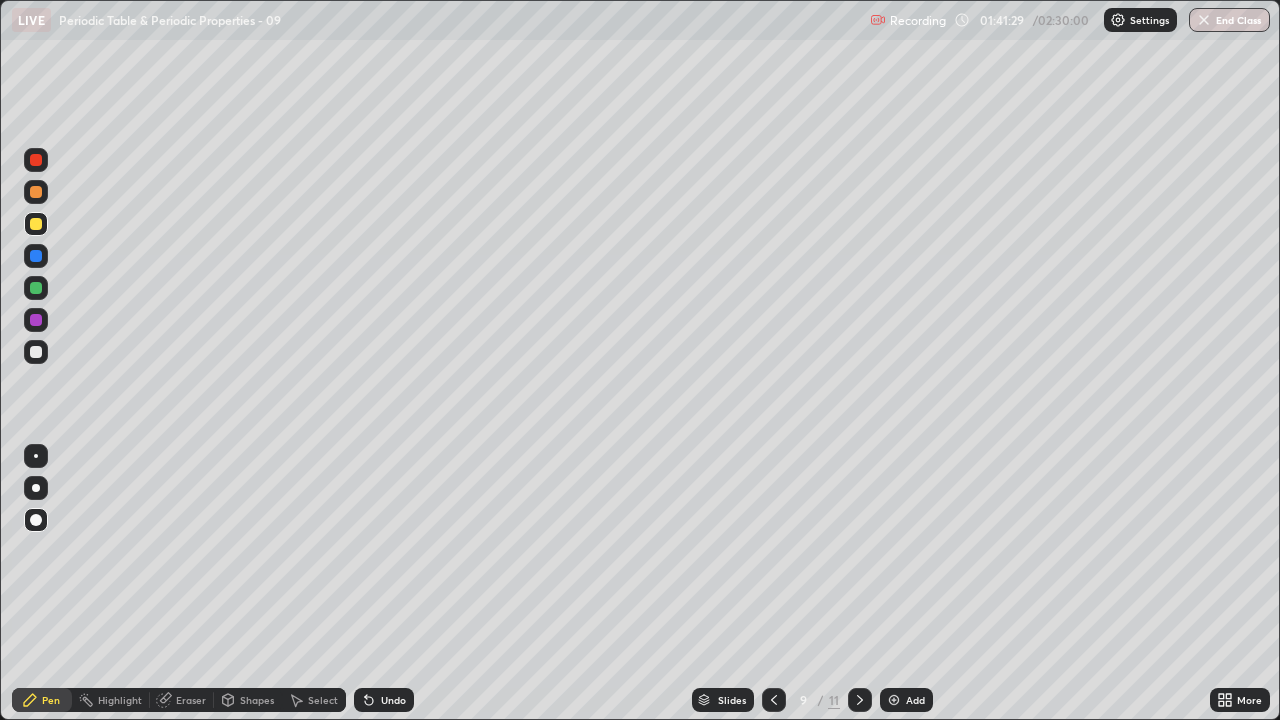 click on "Add" at bounding box center [906, 700] 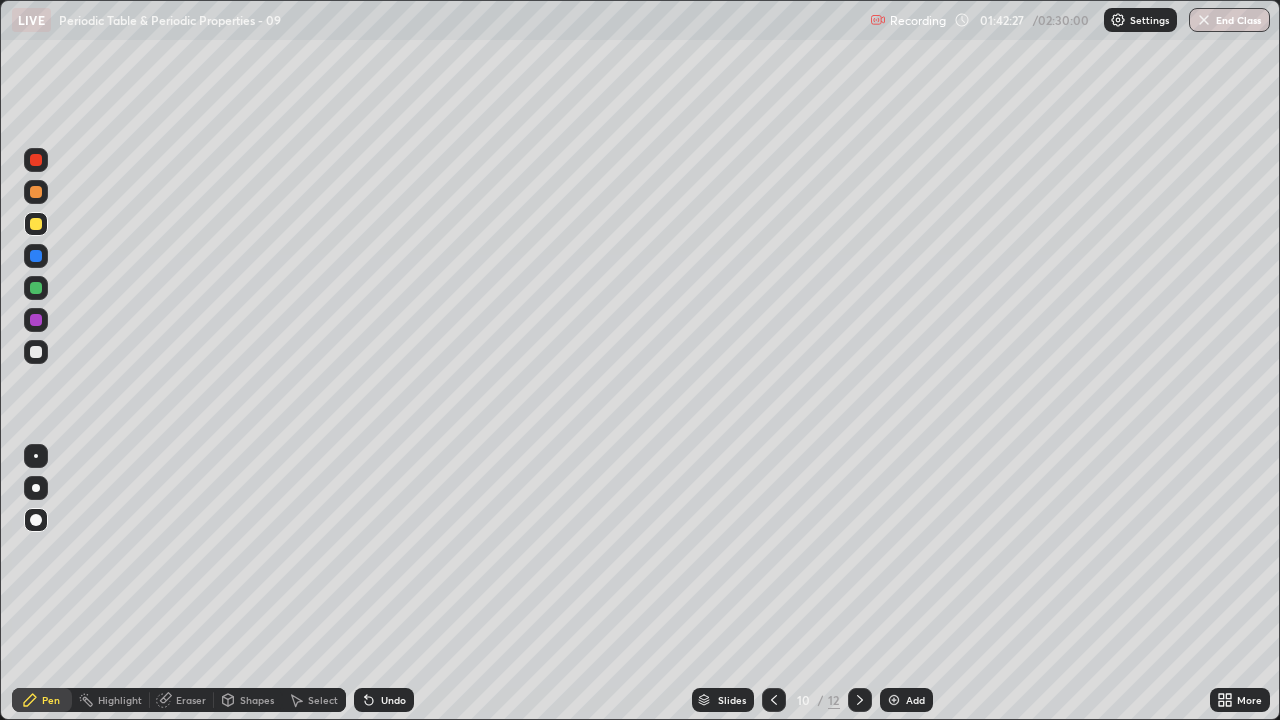 click 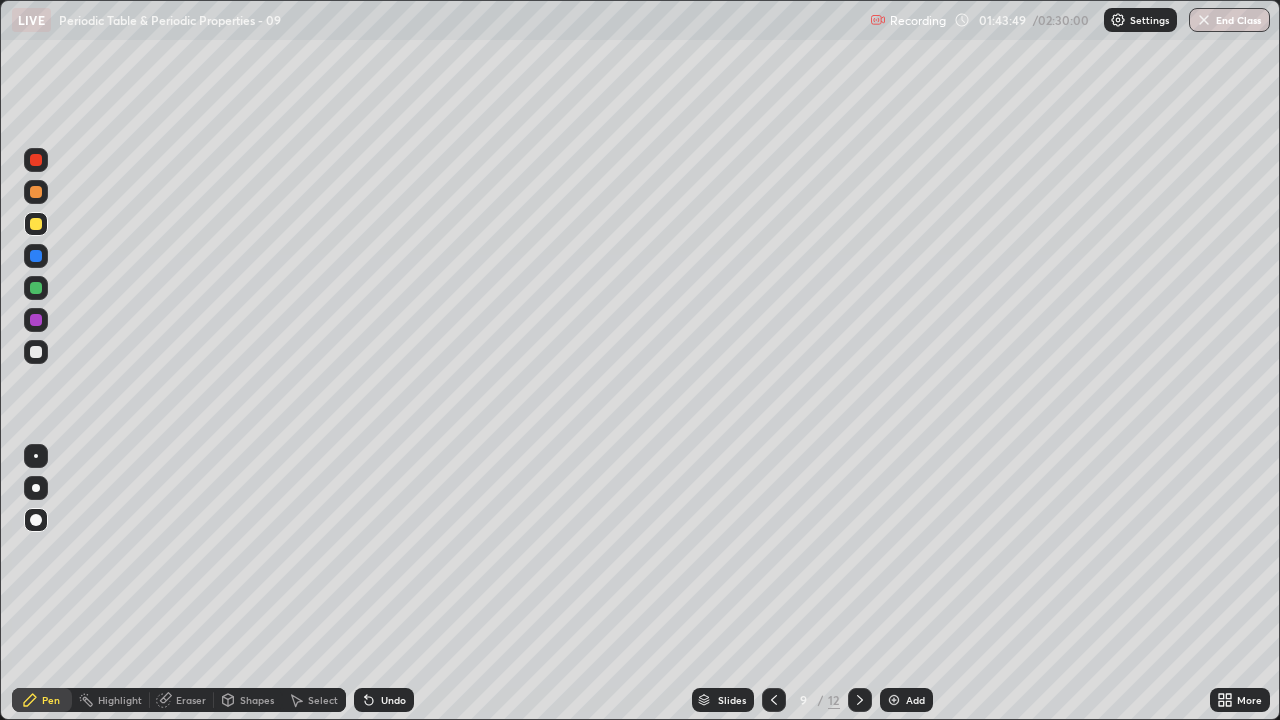 click on "Add" at bounding box center (915, 700) 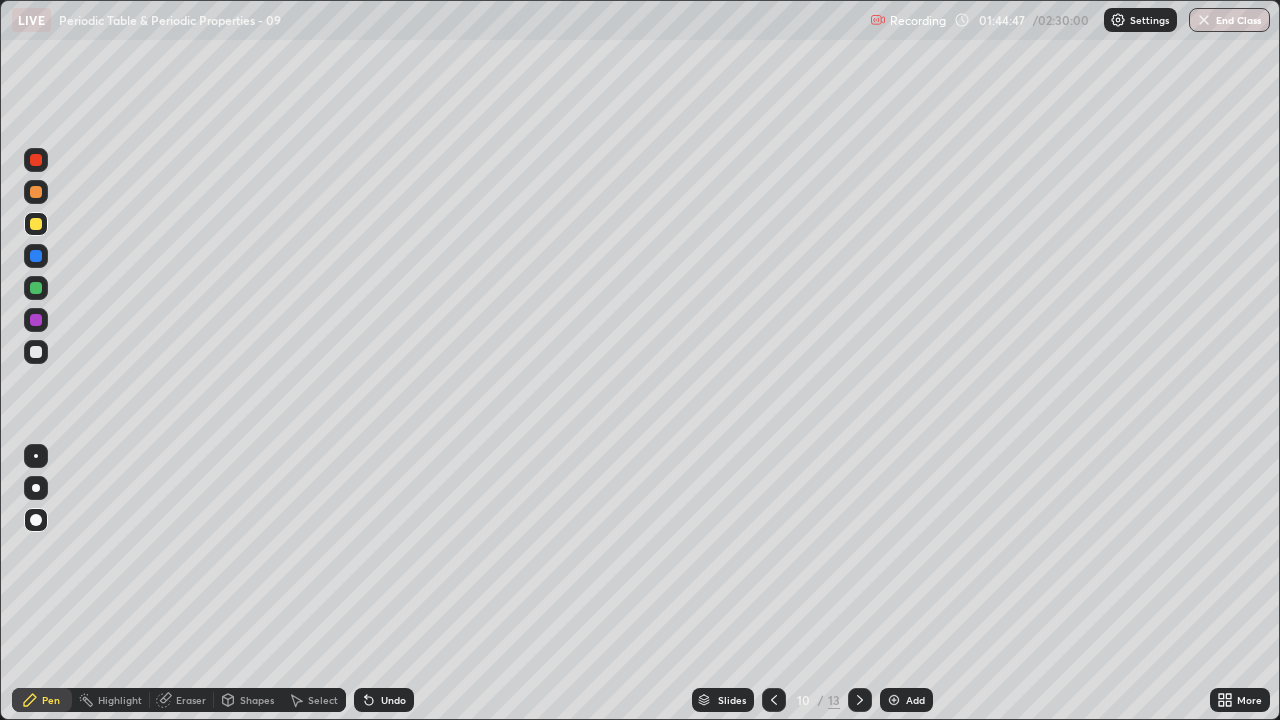 click at bounding box center [36, 352] 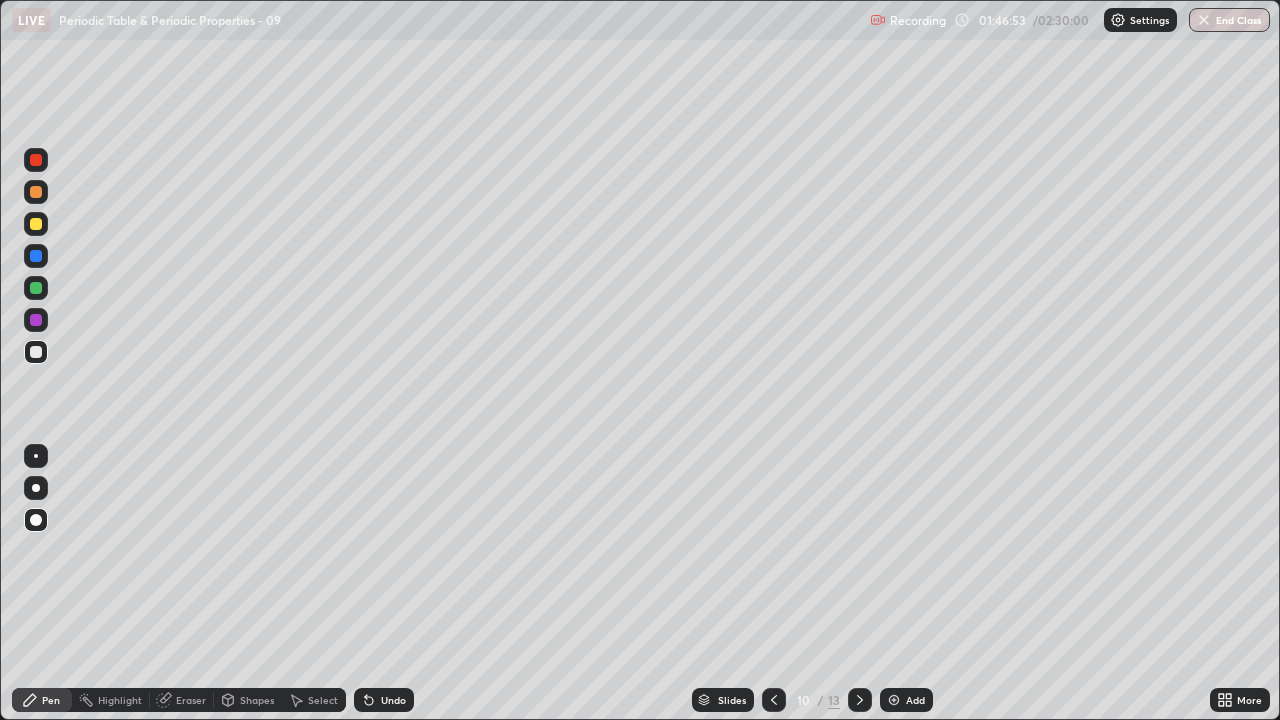 click at bounding box center (894, 700) 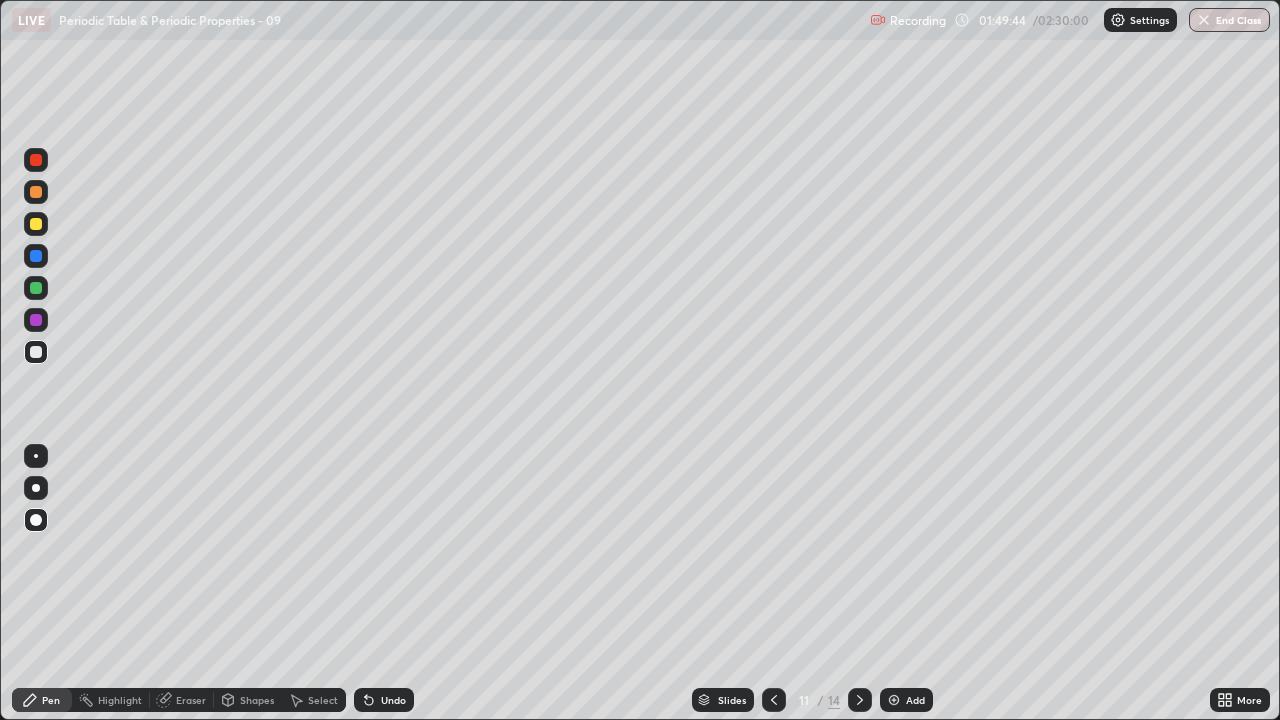 click at bounding box center (36, 224) 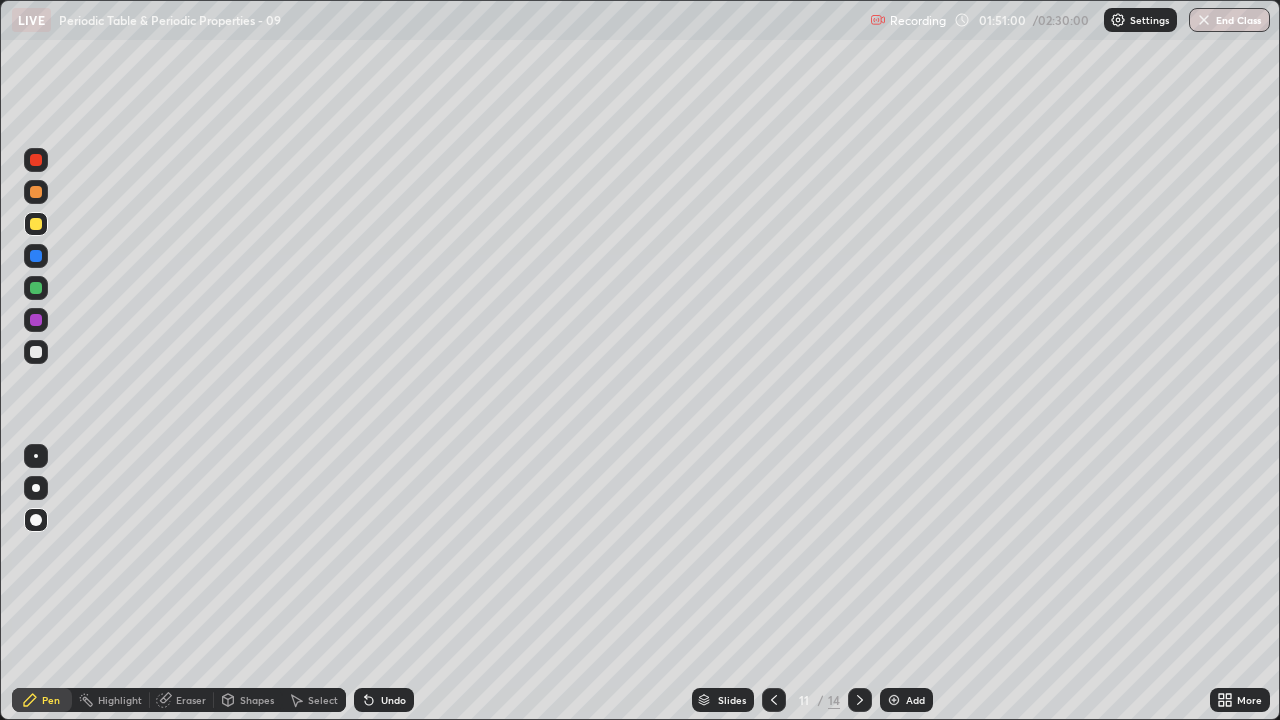 click at bounding box center (894, 700) 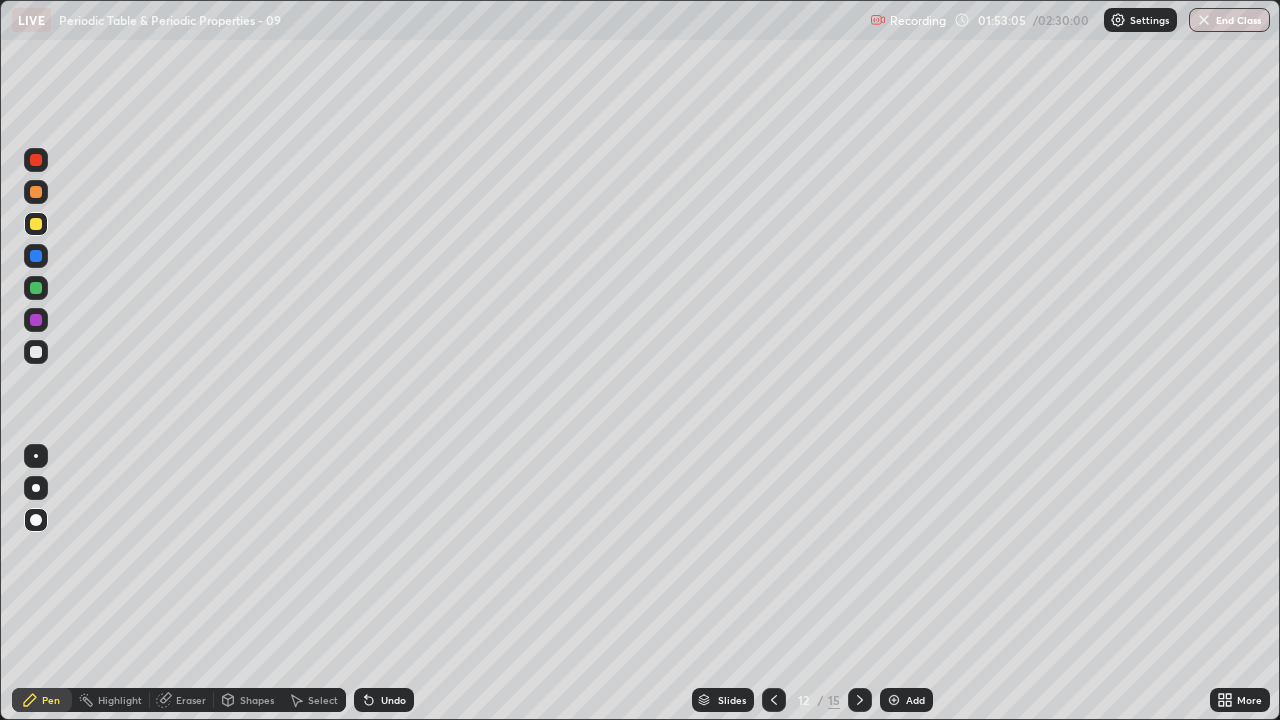 click at bounding box center (36, 352) 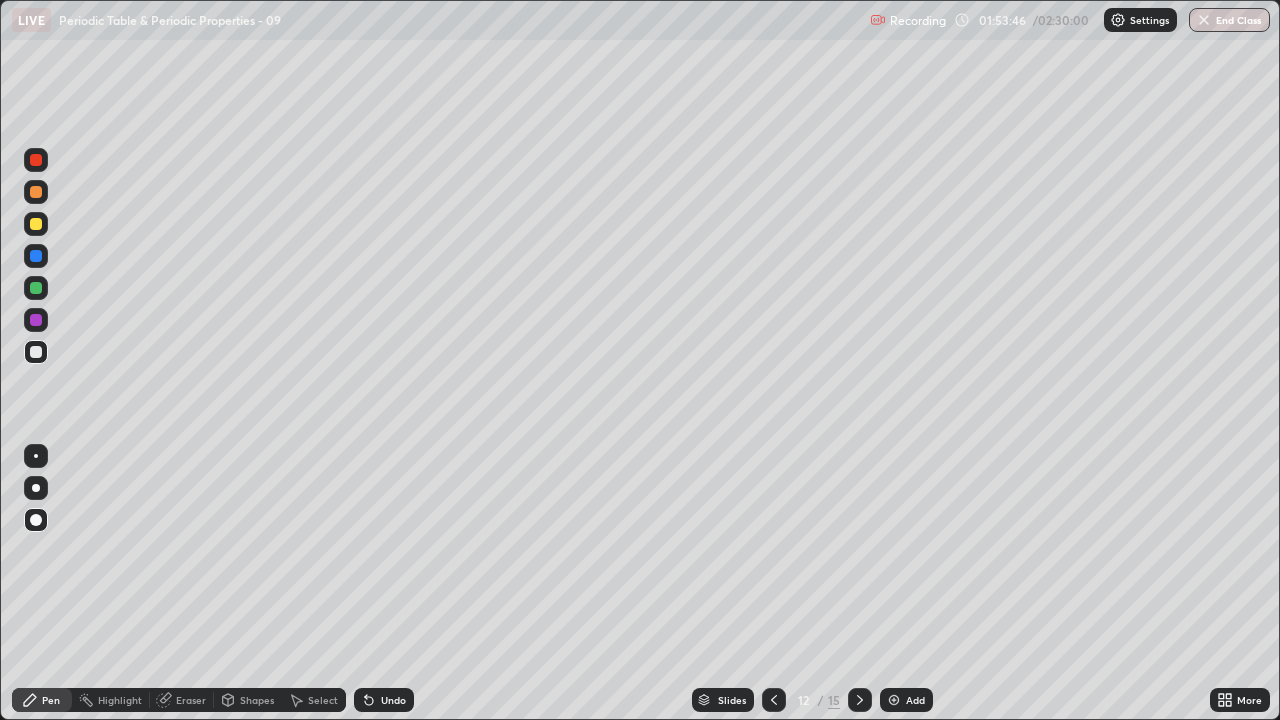 click on "Add" at bounding box center (906, 700) 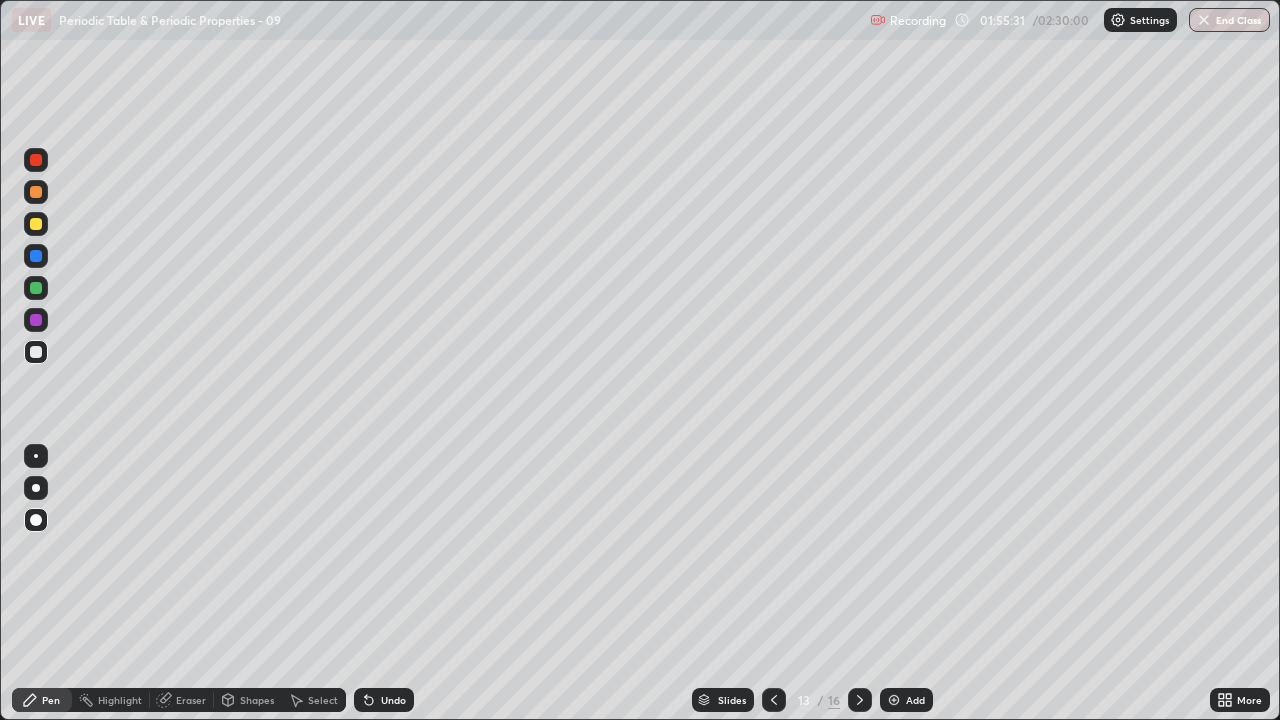 click at bounding box center [36, 352] 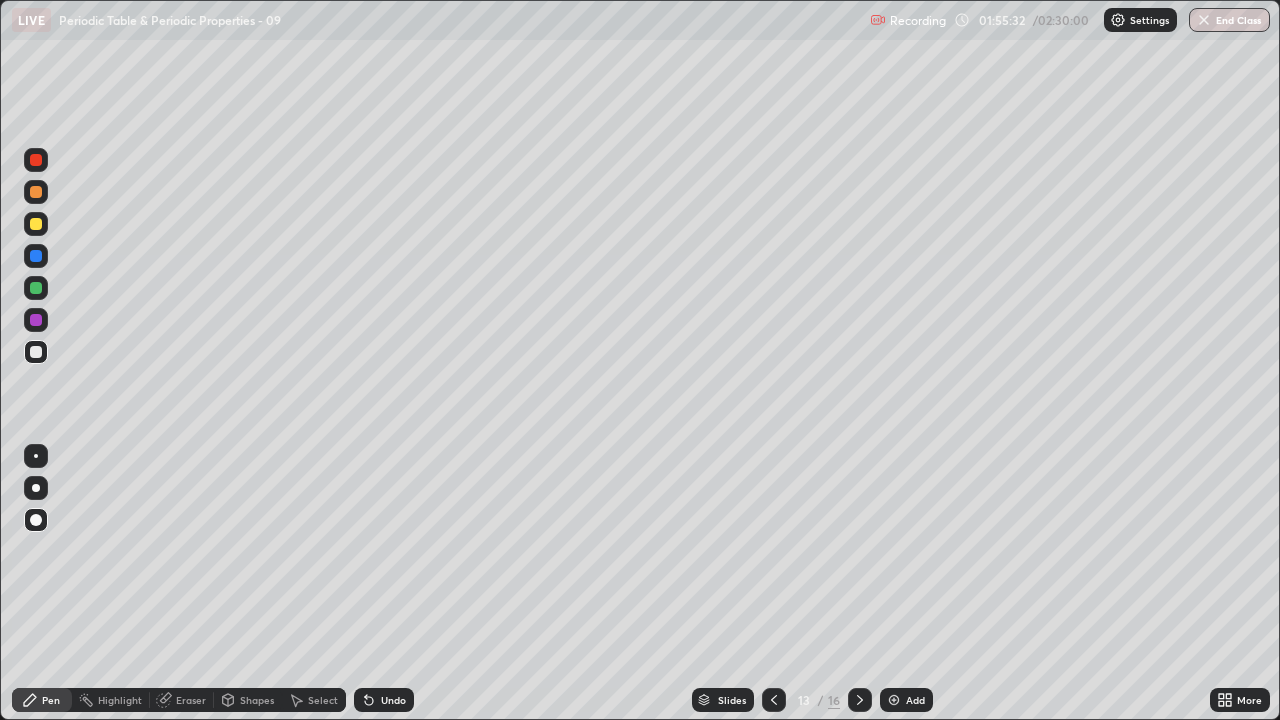 click at bounding box center (36, 224) 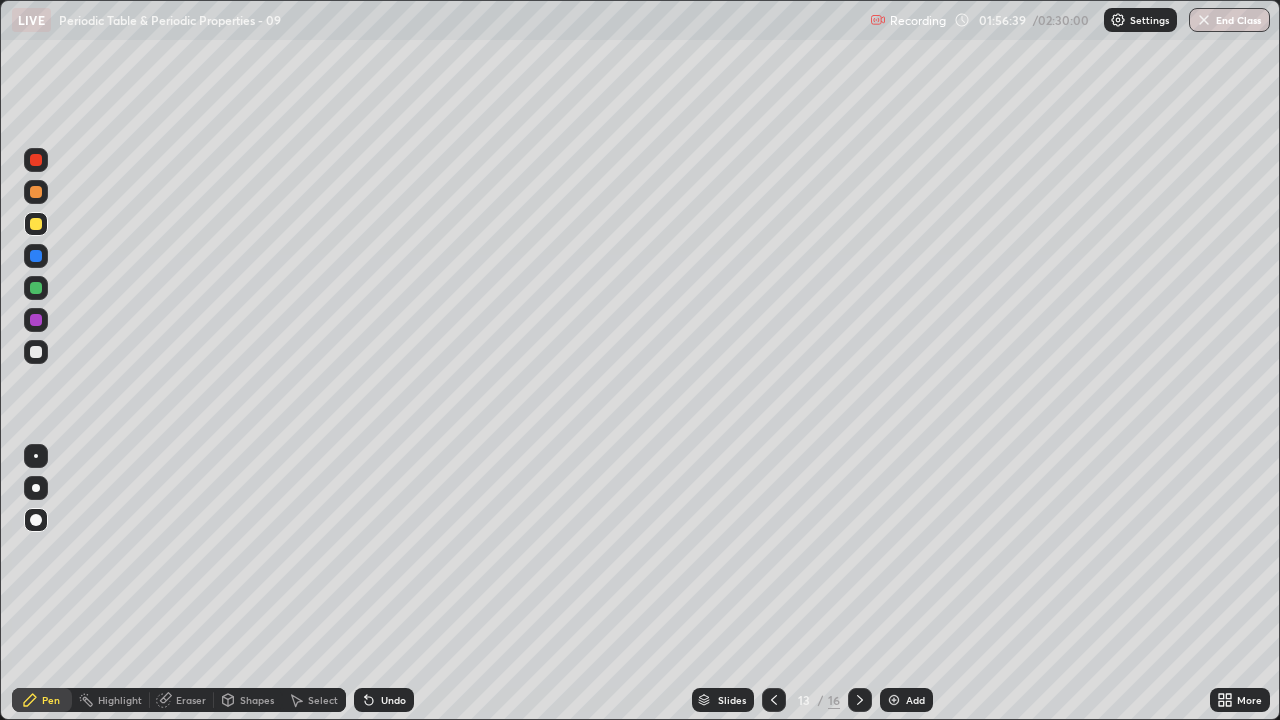 click on "Eraser" at bounding box center [191, 700] 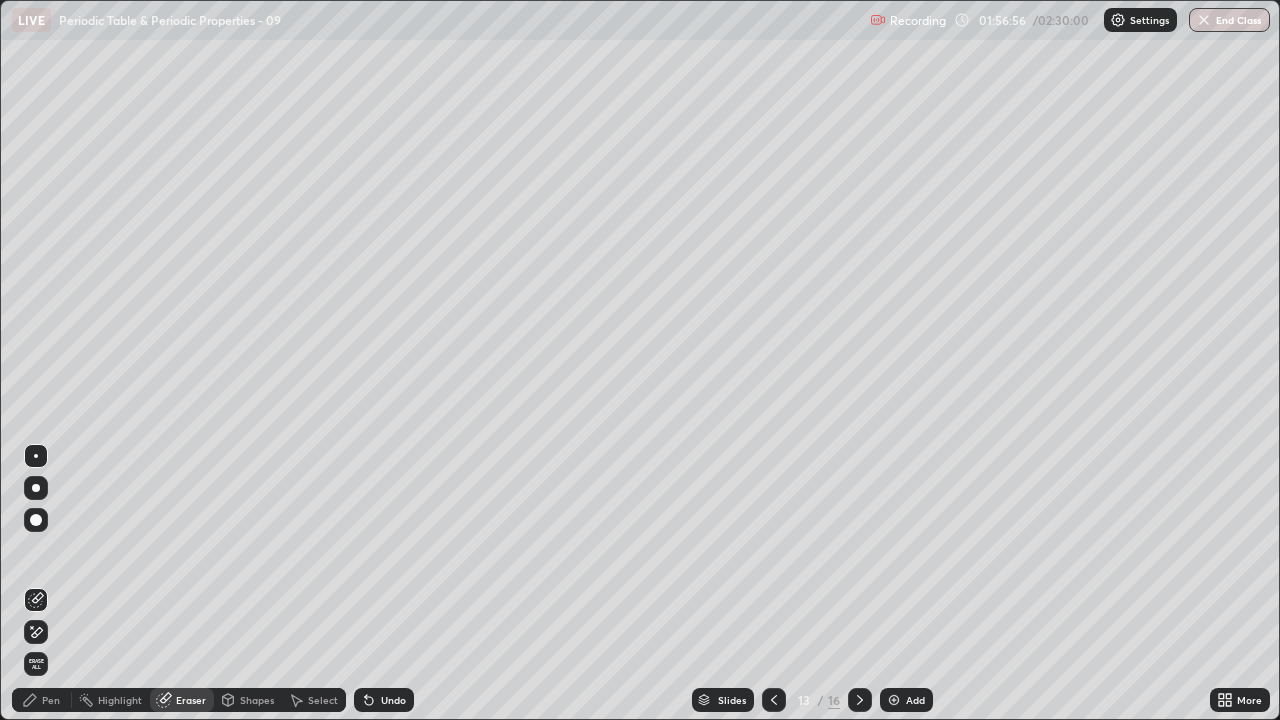 click on "Pen" at bounding box center (42, 700) 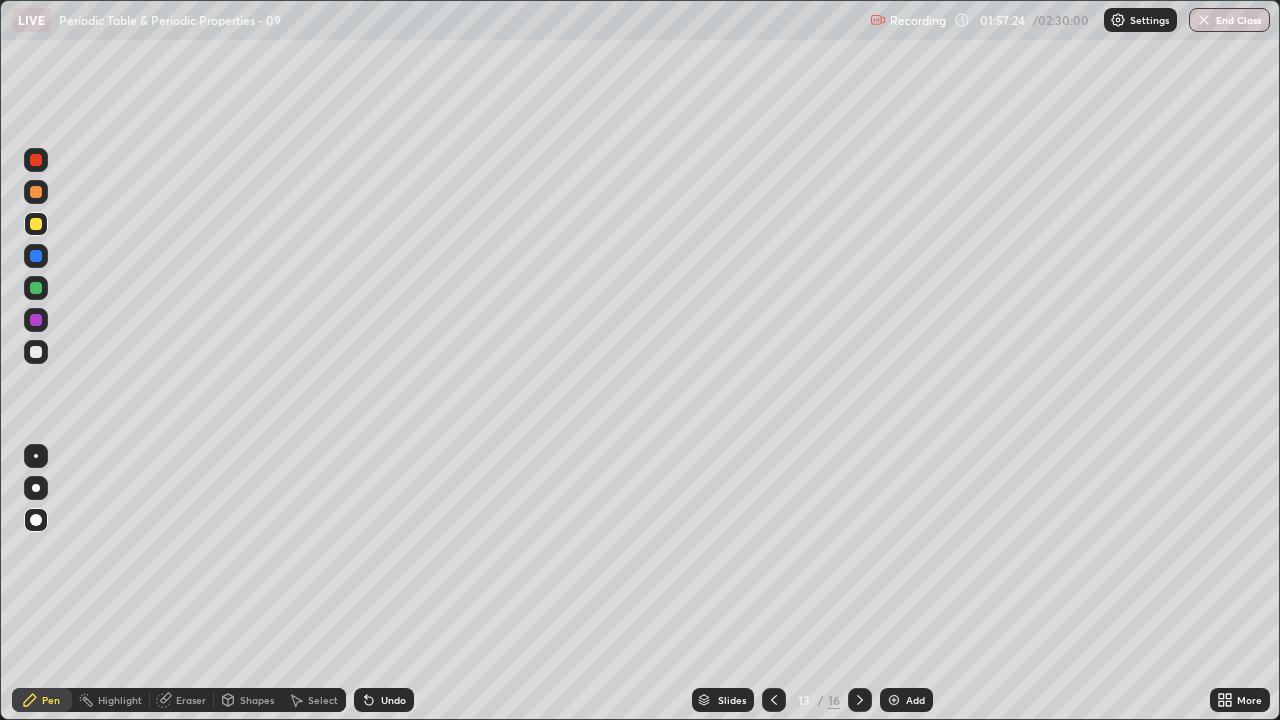 click at bounding box center (36, 352) 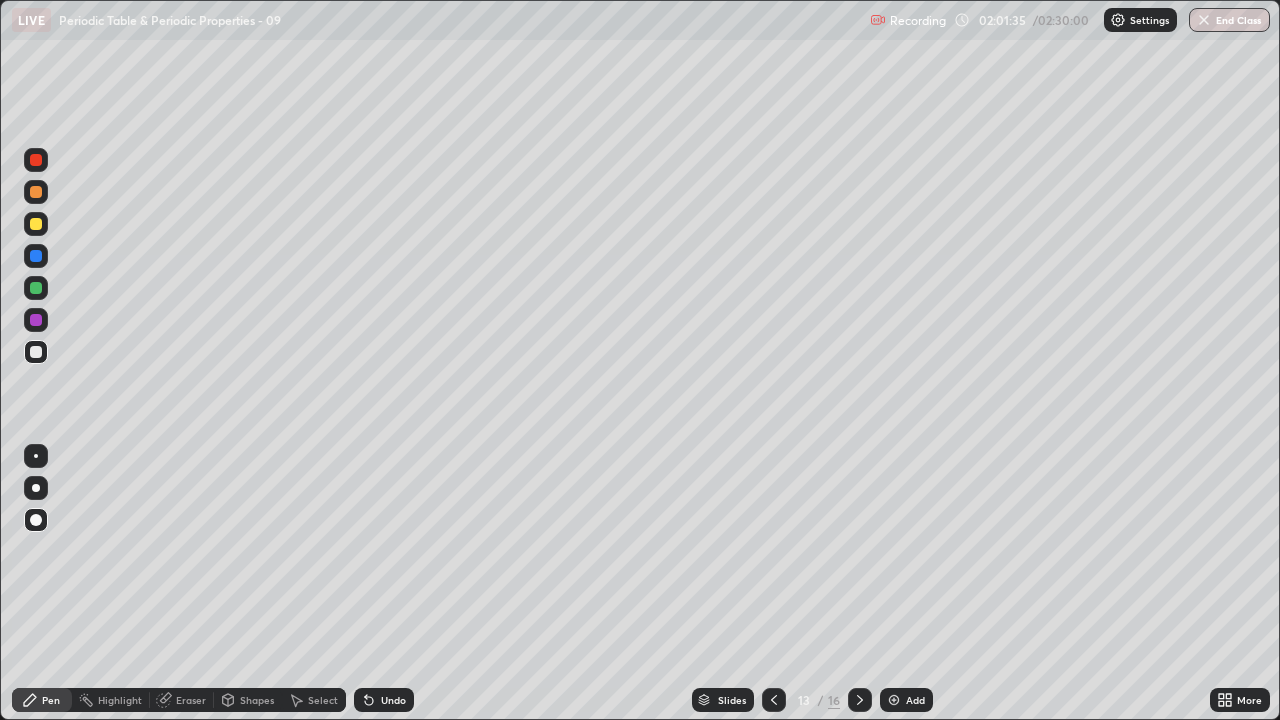 click at bounding box center [894, 700] 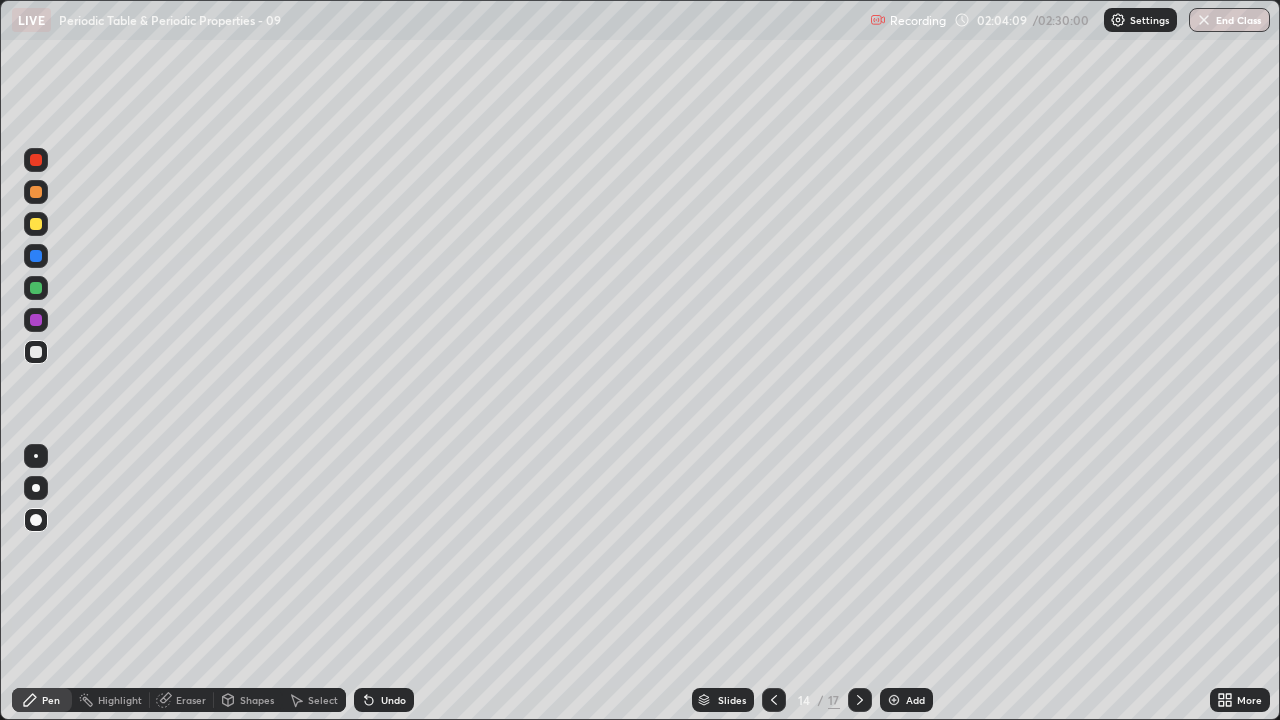 click at bounding box center (36, 352) 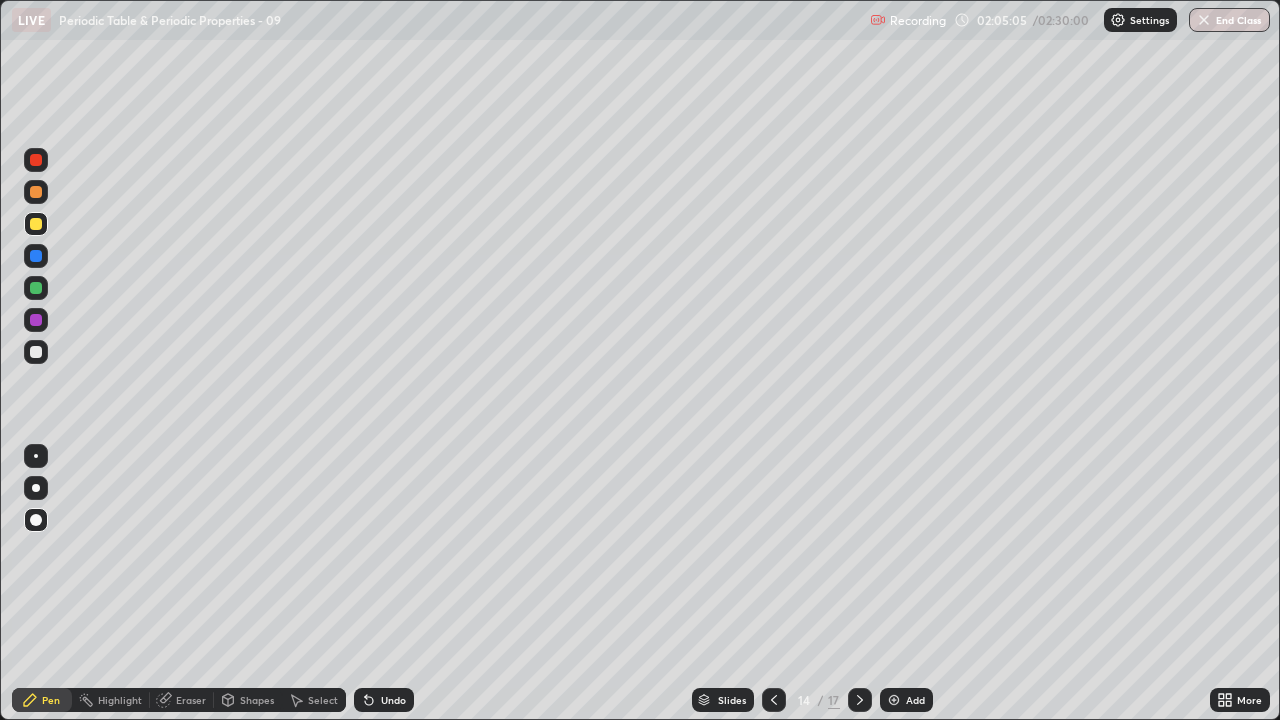 click at bounding box center (36, 224) 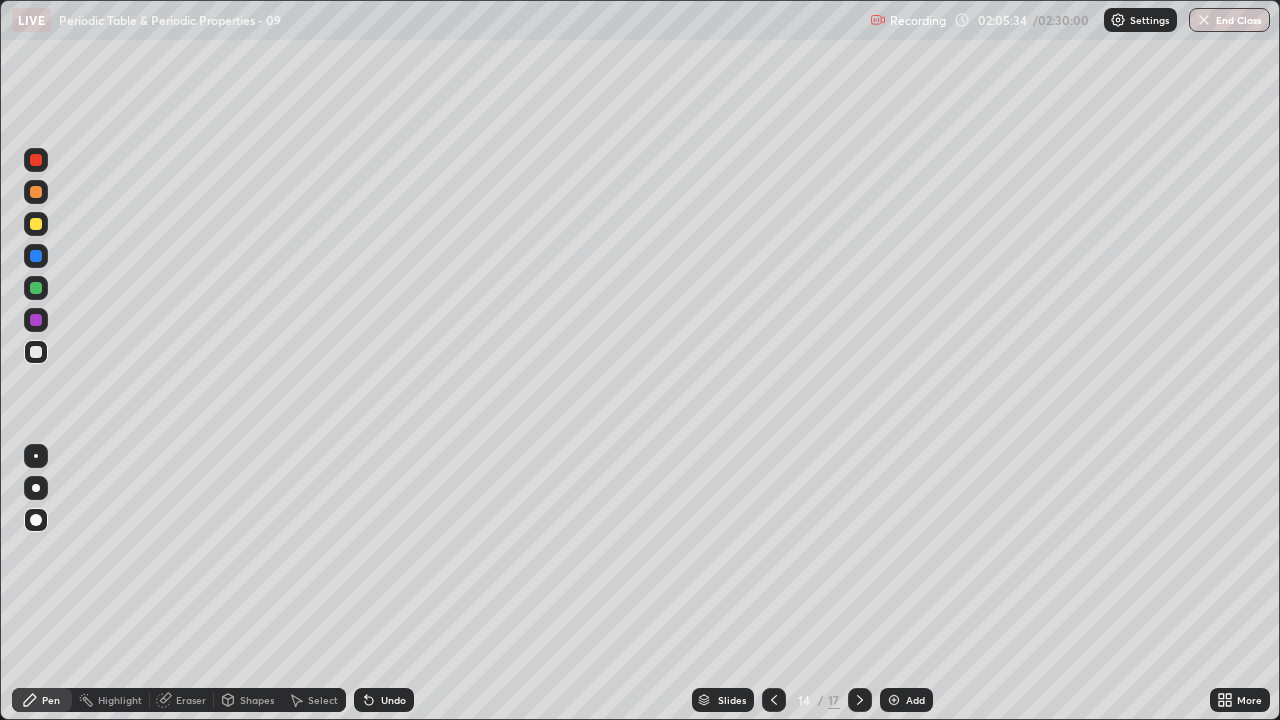 click at bounding box center [894, 700] 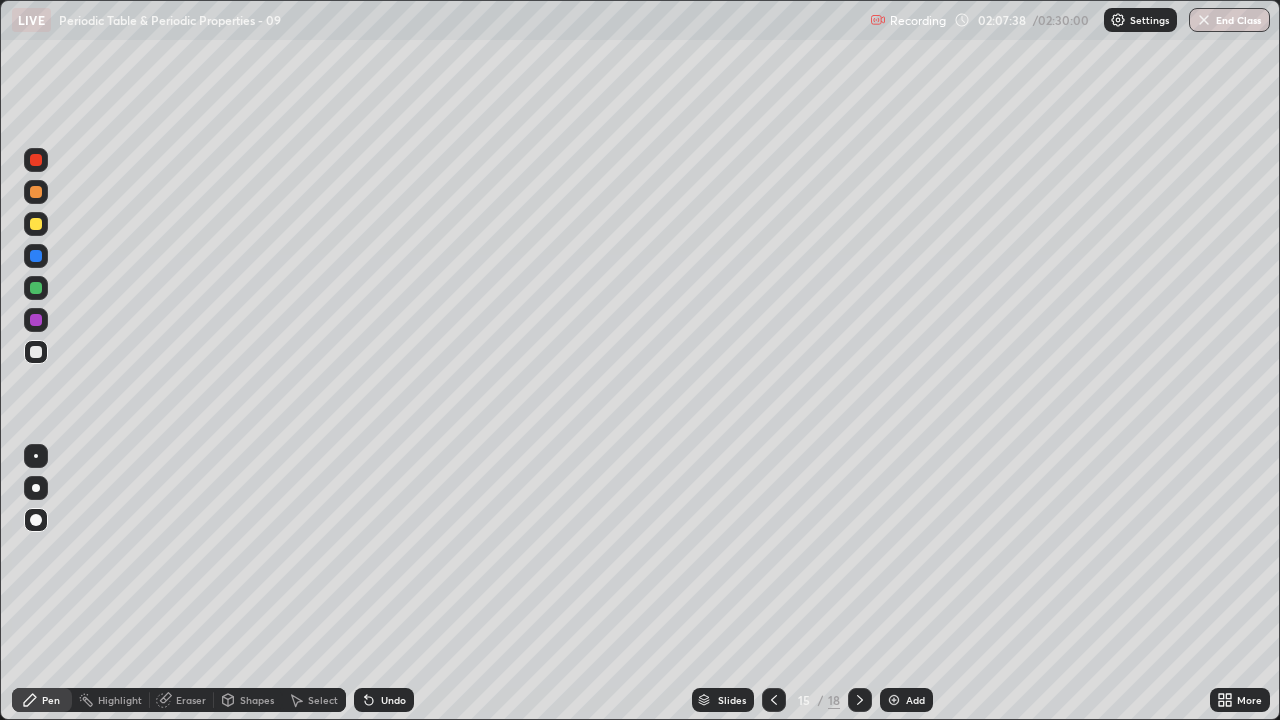 click on "End Class" at bounding box center [1229, 20] 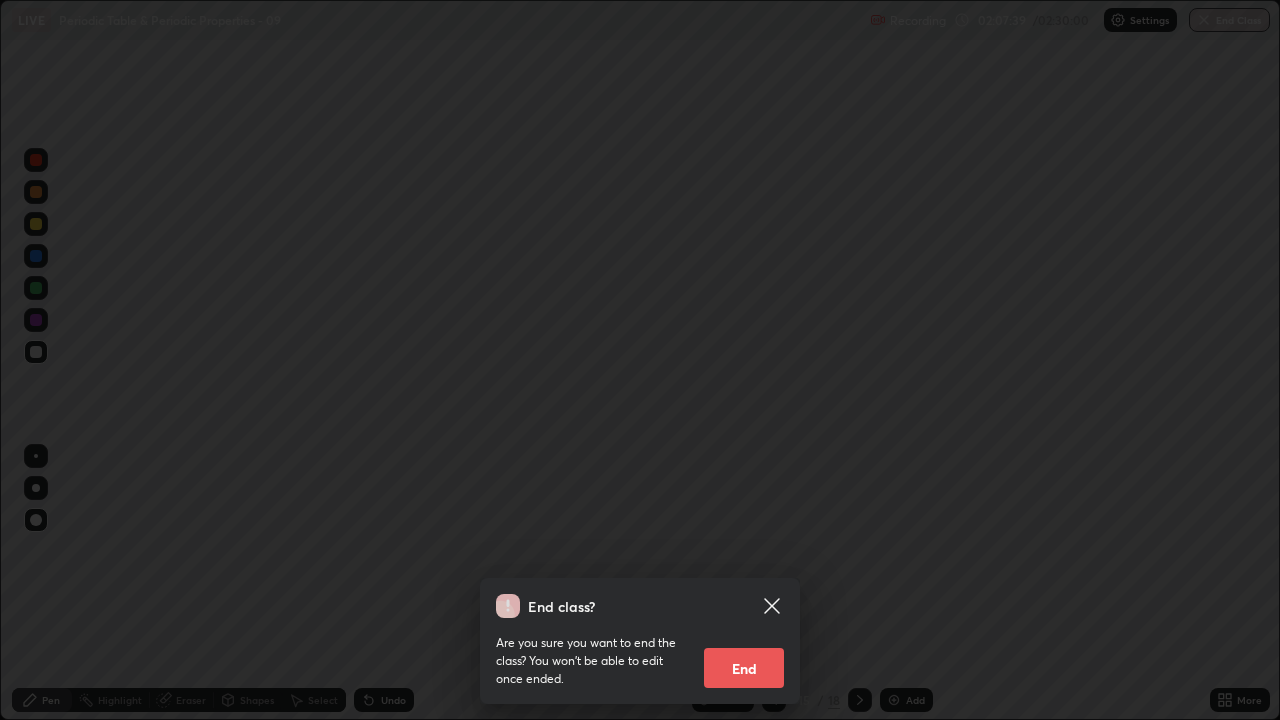 click on "End" at bounding box center (744, 668) 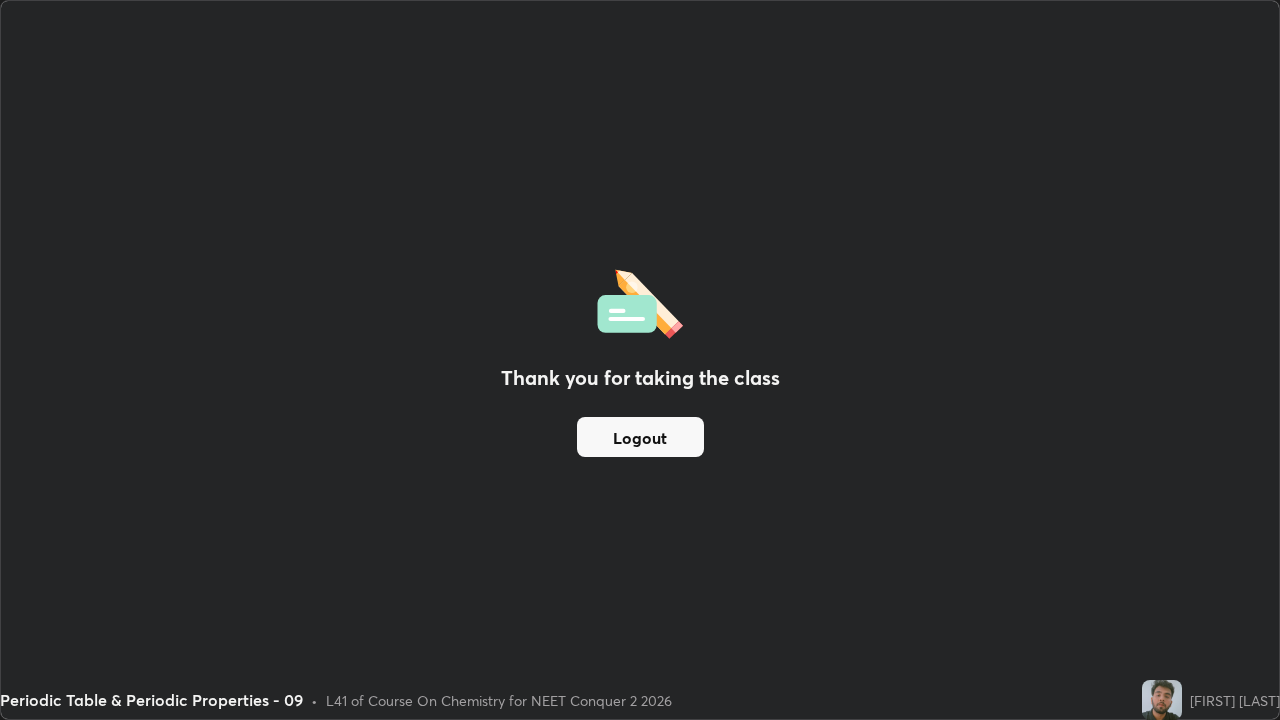 click at bounding box center (1162, 700) 